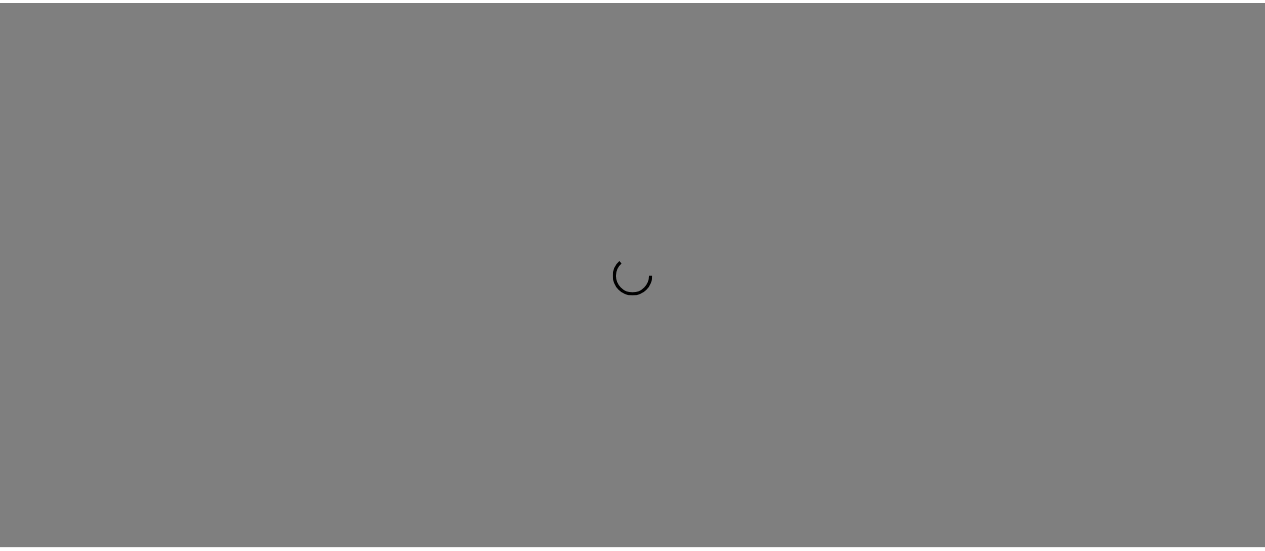scroll, scrollTop: 0, scrollLeft: 0, axis: both 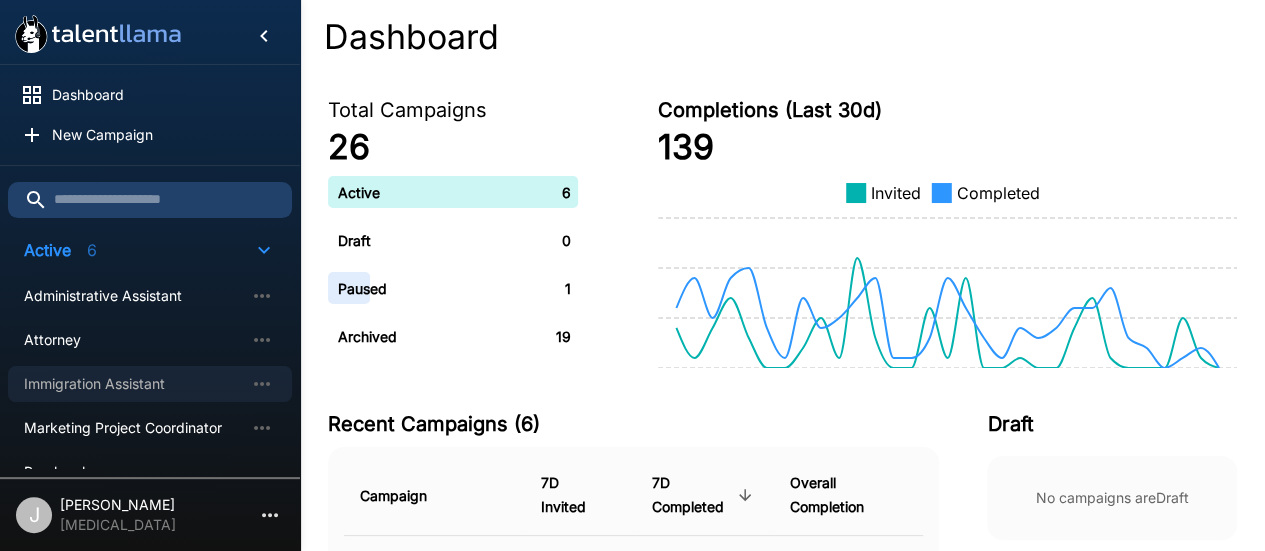 click on "Immigration Assistant" at bounding box center (134, 384) 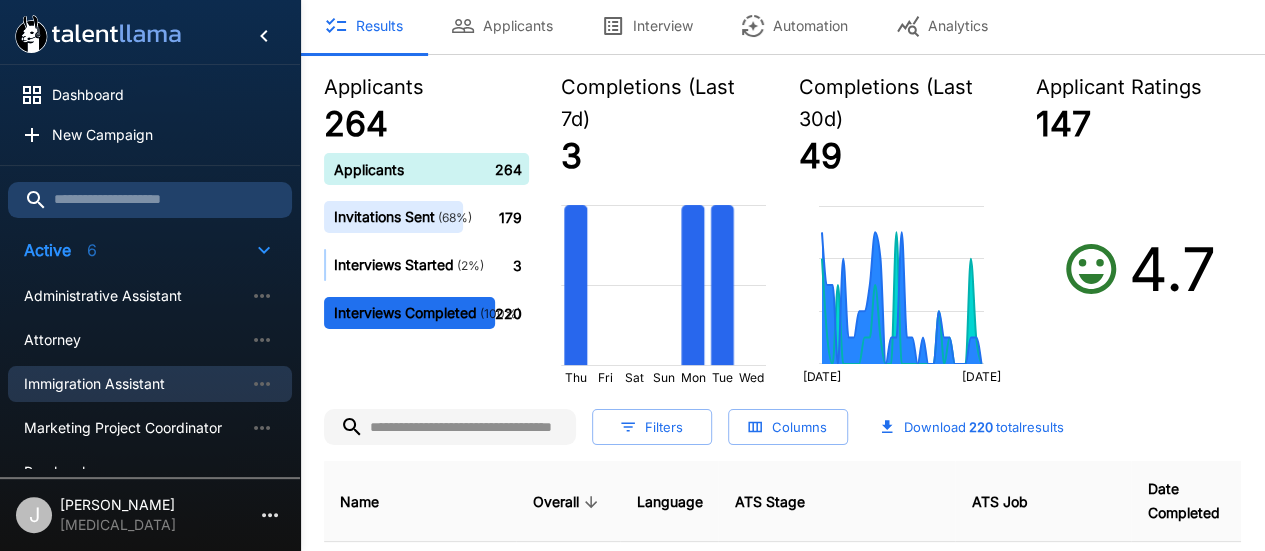 scroll, scrollTop: 0, scrollLeft: 0, axis: both 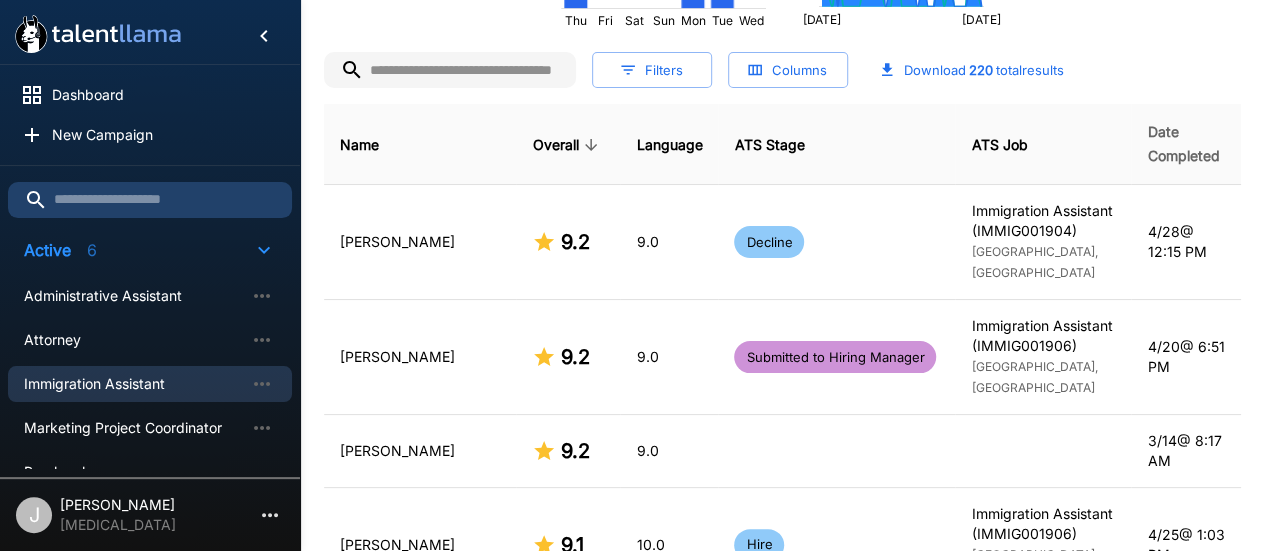 click on "Date Completed" at bounding box center [1186, 144] 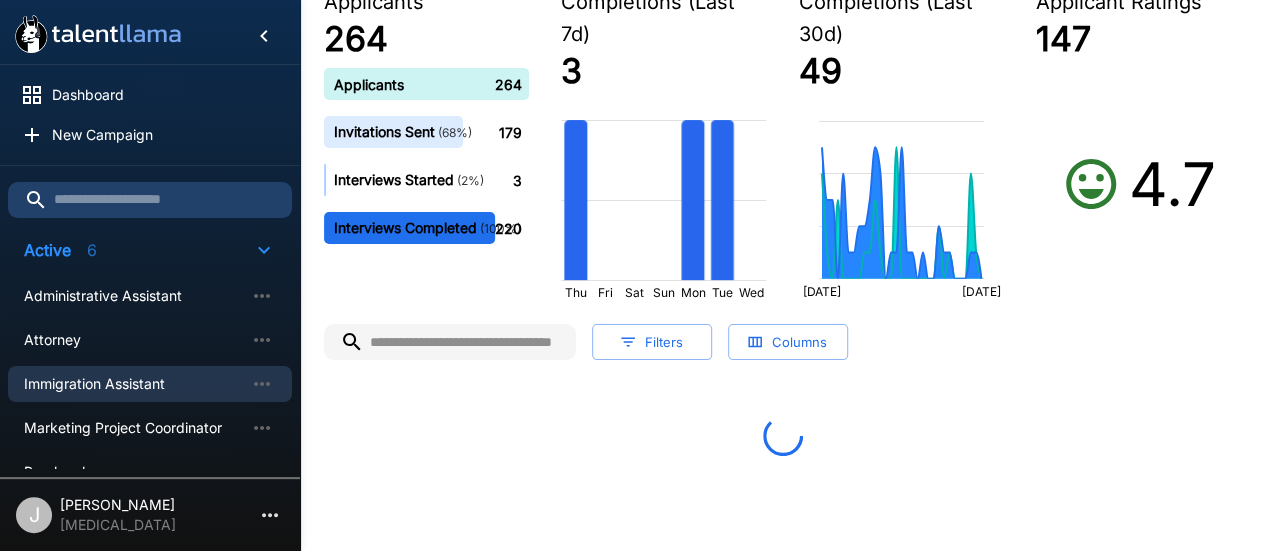 scroll, scrollTop: 451, scrollLeft: 0, axis: vertical 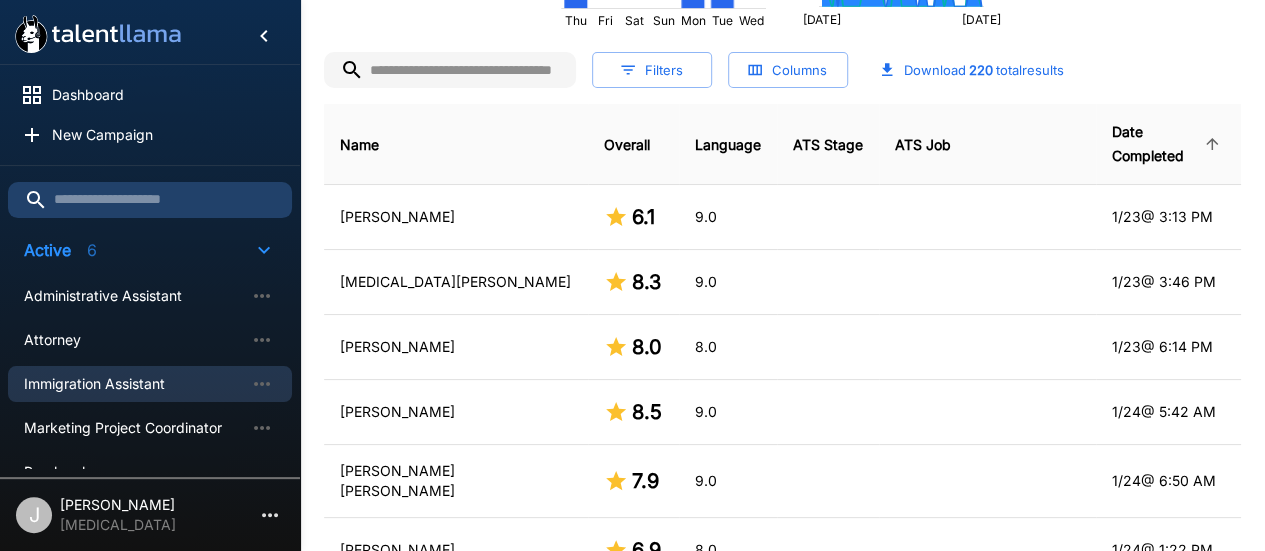 click on "Date Completed" at bounding box center (1168, 144) 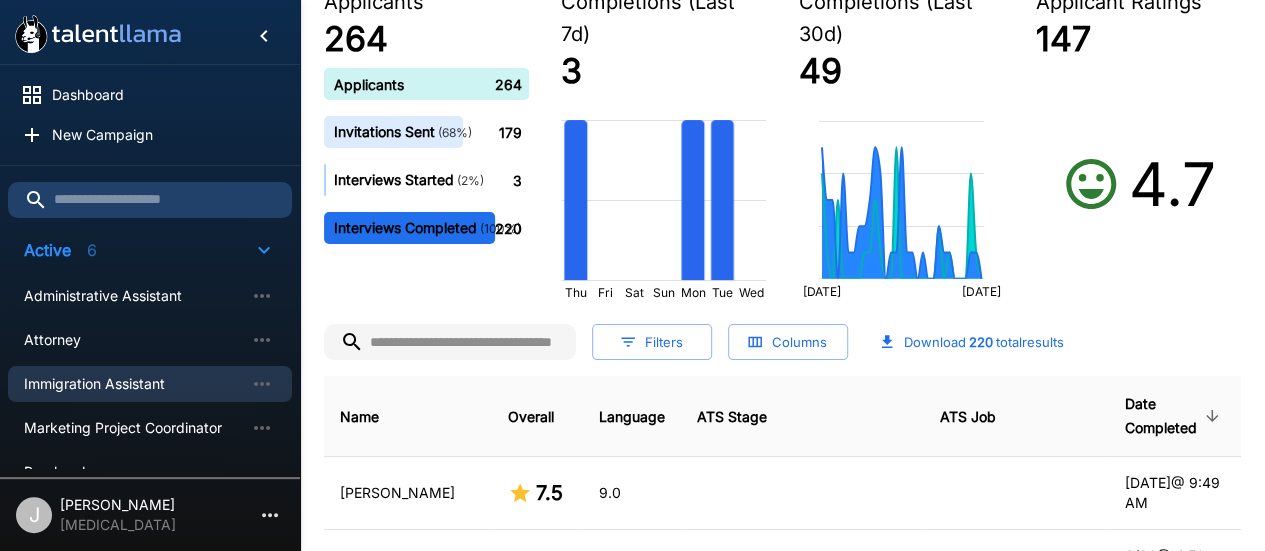 scroll, scrollTop: 451, scrollLeft: 0, axis: vertical 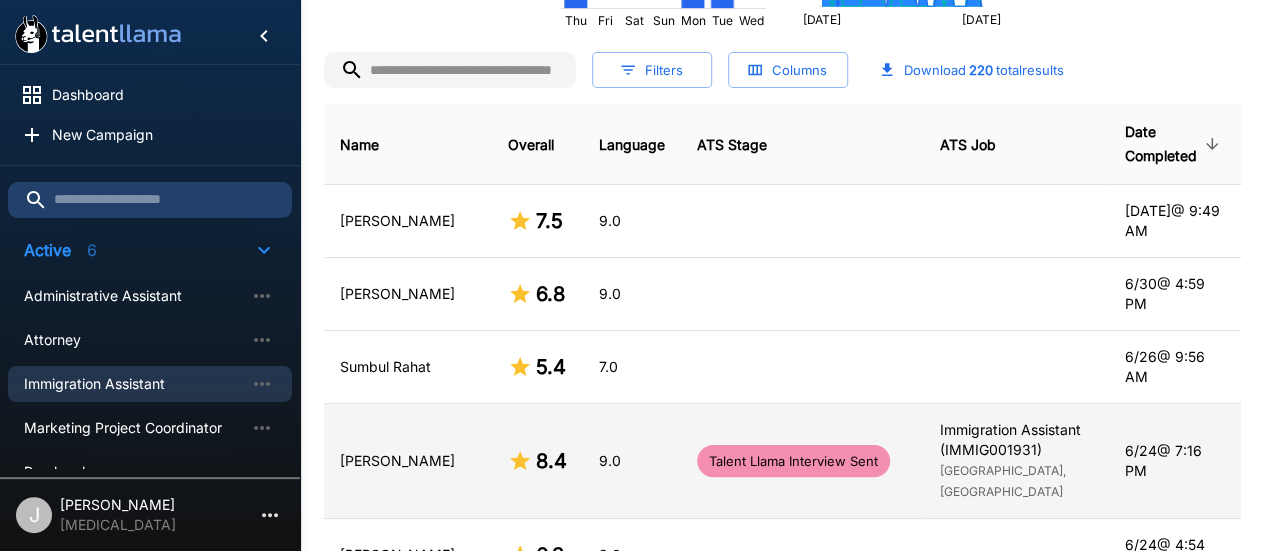 click on "[PERSON_NAME]" at bounding box center [408, 461] 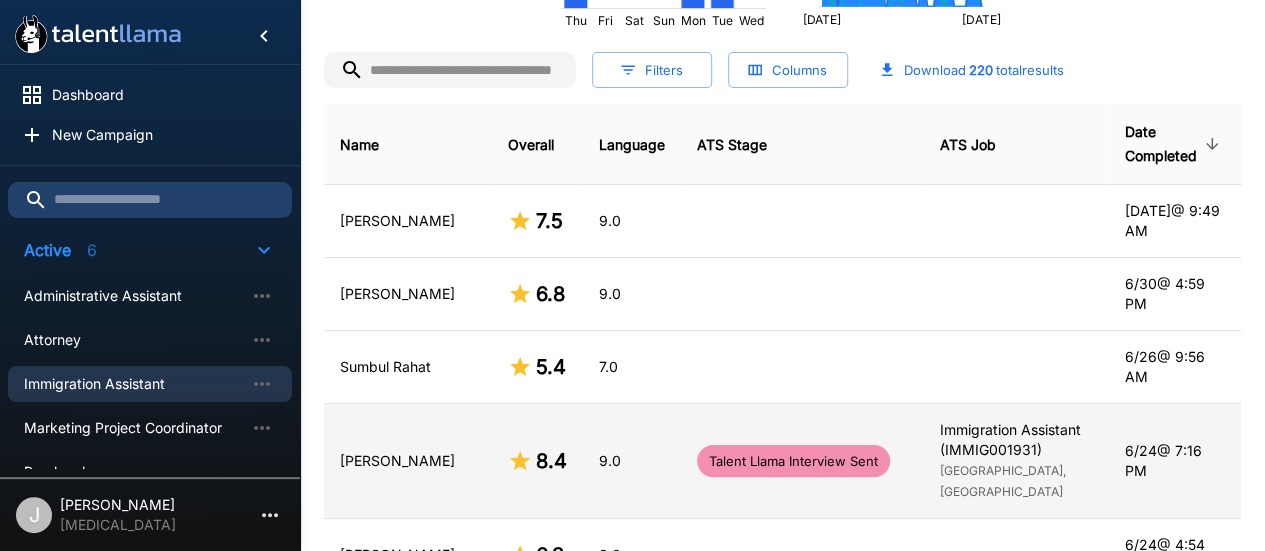 scroll, scrollTop: 0, scrollLeft: 0, axis: both 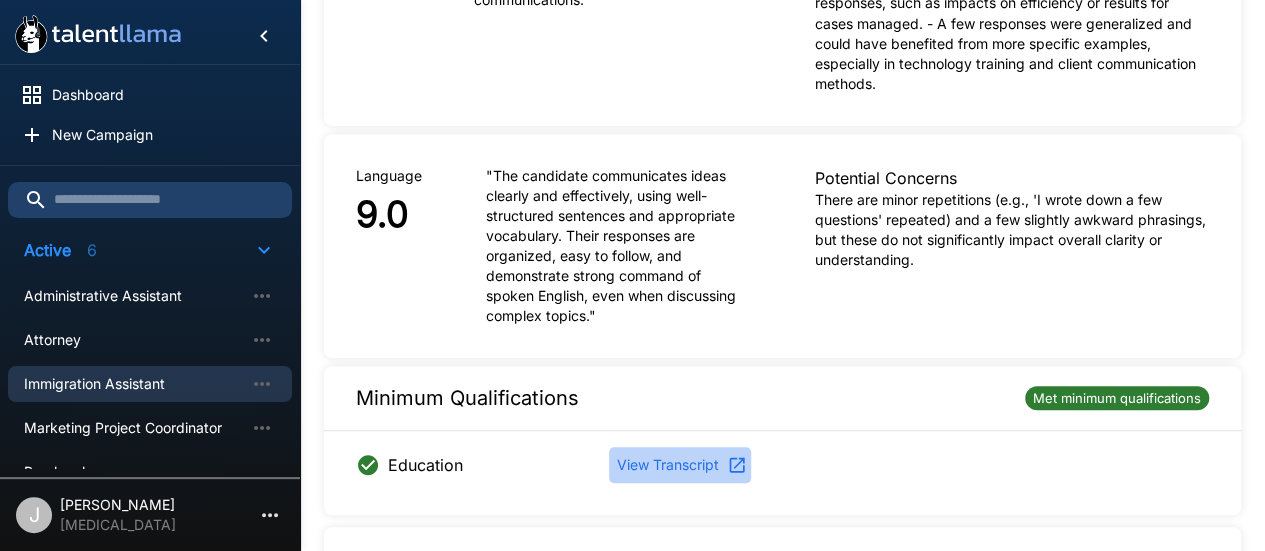 click on "View Transcript" at bounding box center (680, 465) 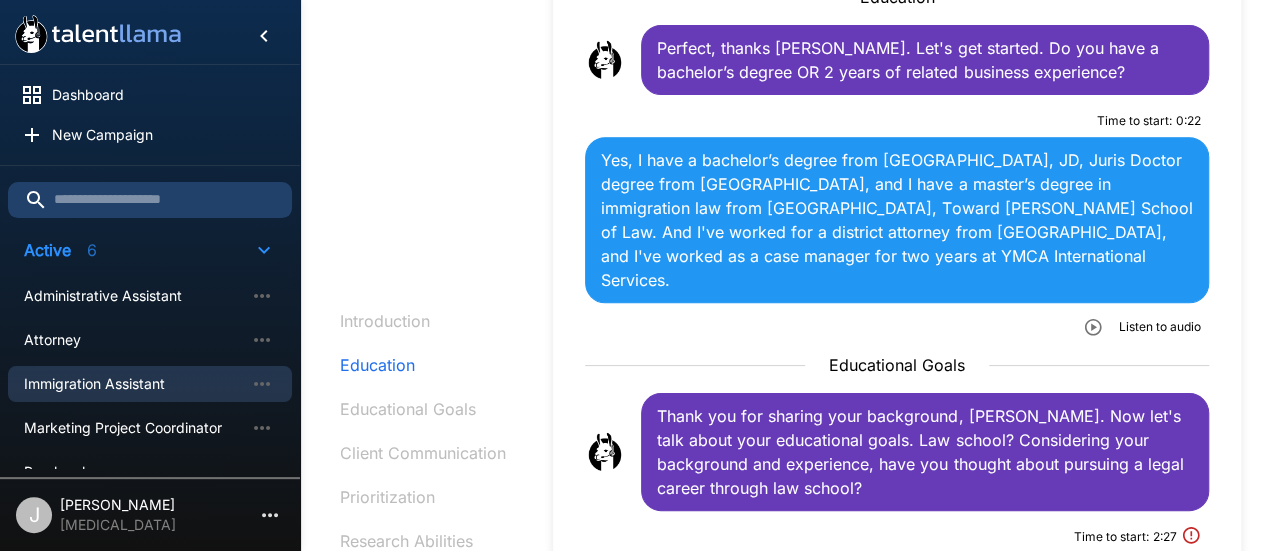 scroll, scrollTop: 561, scrollLeft: 0, axis: vertical 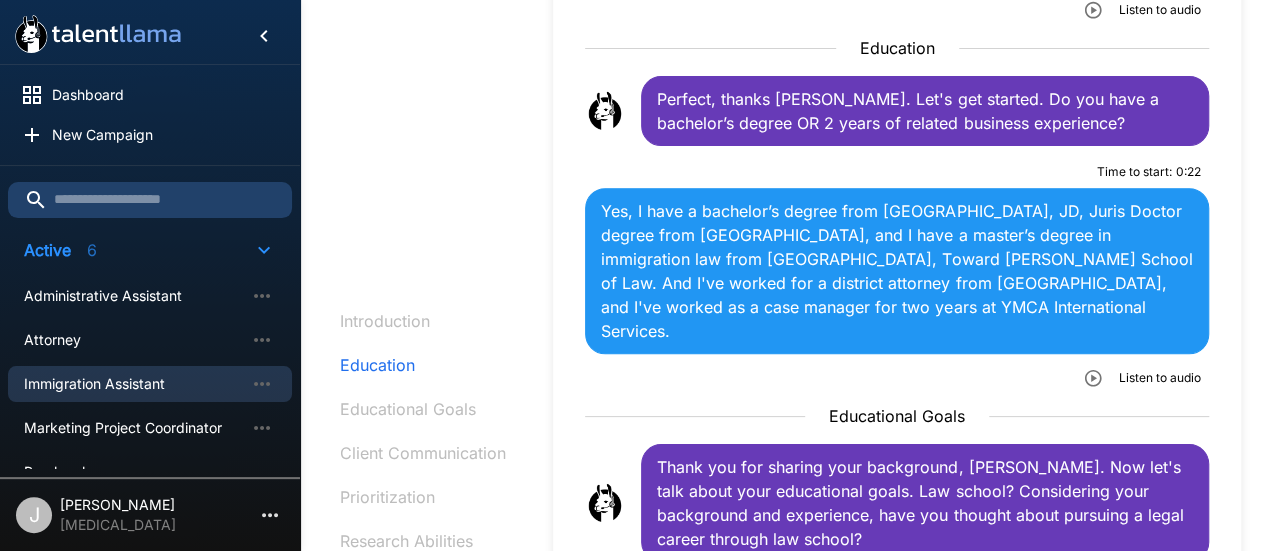 click on "Thank you for sharing your background, Hamilton. Now let's talk about your educational goals. Law school? Considering your background and experience, have you thought about pursuing a legal career through law school?" at bounding box center (925, 503) 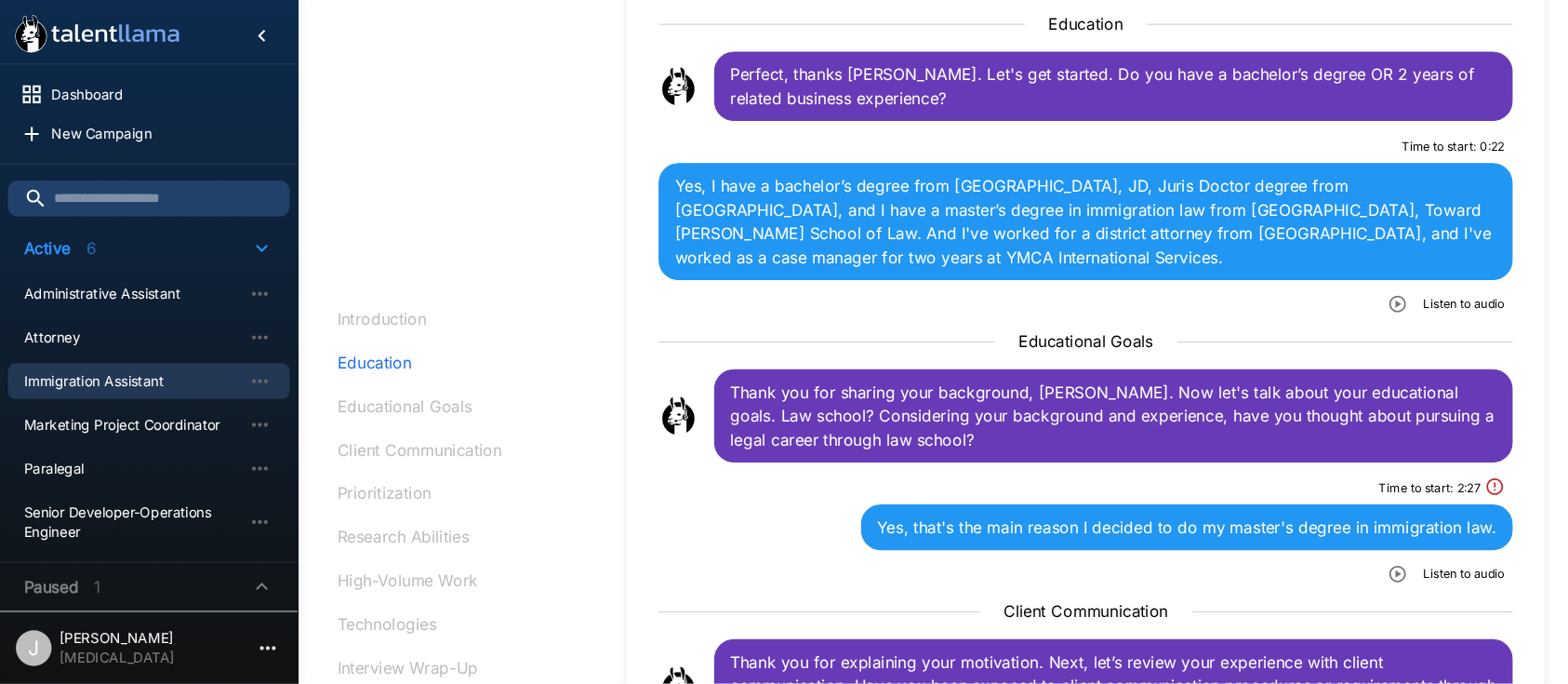 scroll, scrollTop: 522, scrollLeft: 0, axis: vertical 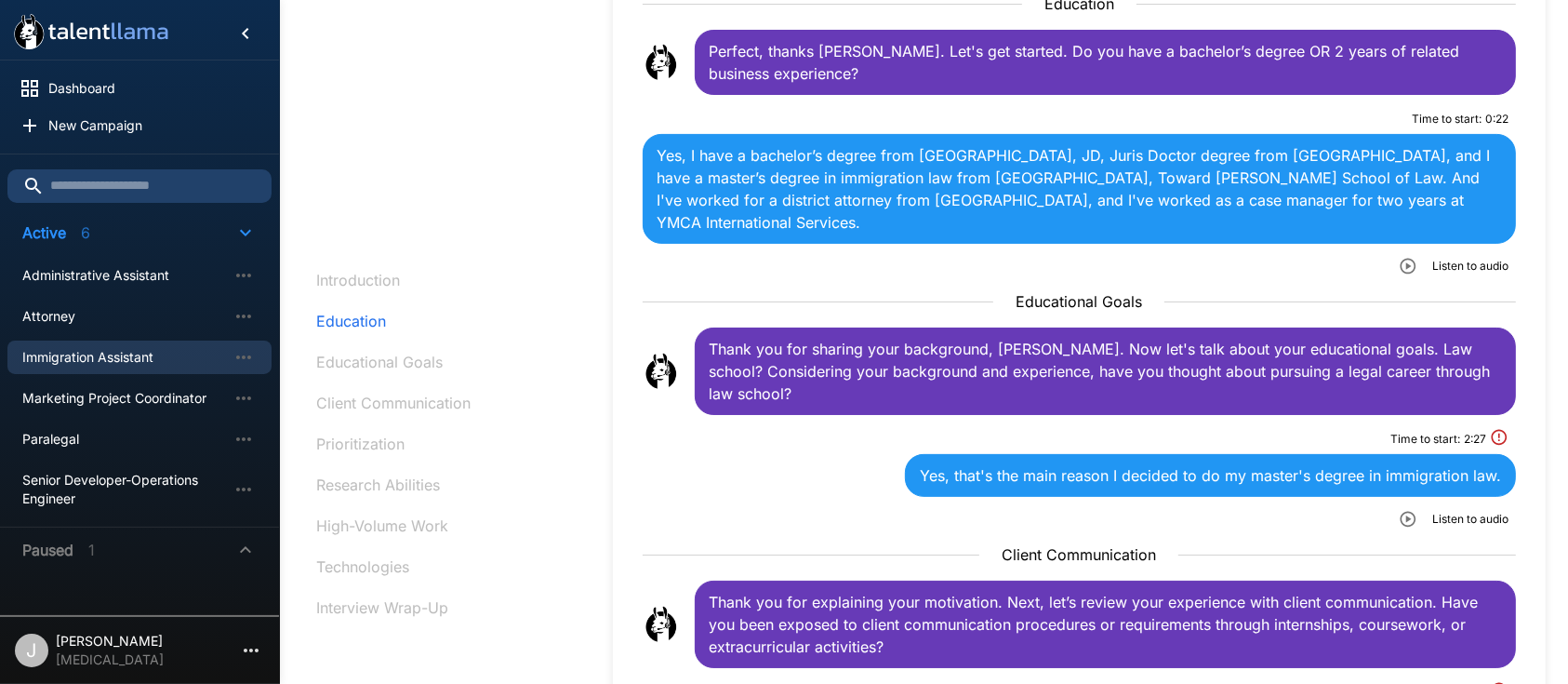 drag, startPoint x: 776, startPoint y: 12, endPoint x: 478, endPoint y: 113, distance: 314.6506 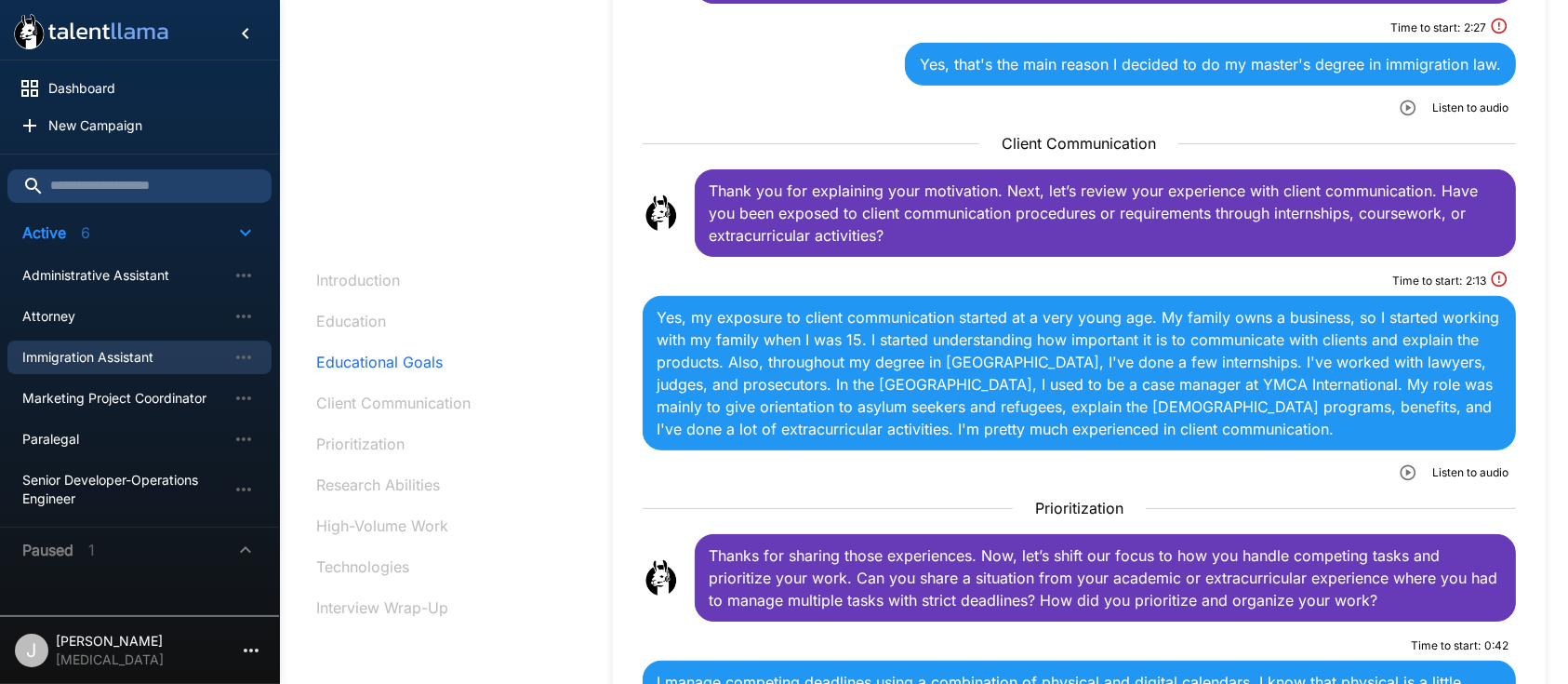 scroll, scrollTop: 938, scrollLeft: 0, axis: vertical 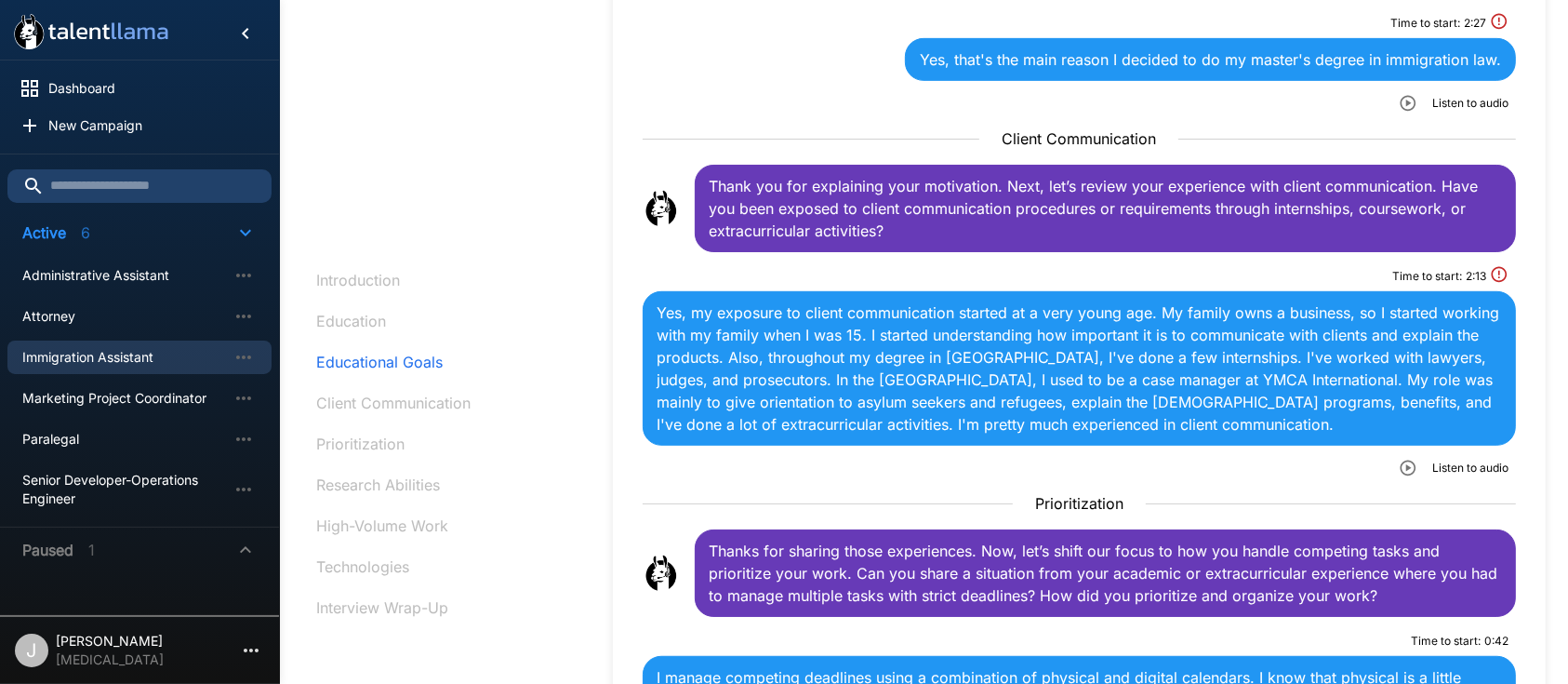 click on "Yes, my exposure to client communication started at a very young age. My family owns a business, so I started working with my family when I was 15. I started understanding how important it is to communicate with clients and explain the products. Also, throughout my degree in Brazil, I've done a few internships. I've worked with lawyers, judges, and prosecutors. In the United States, I used to be a case manager at YMCA International. My role was mainly to give orientation to asylum seekers and refugees, explain the YMCA programs, benefits, and I've done a lot of extracurricular activities. I'm pretty much experienced in client communication." at bounding box center [1080, 369] 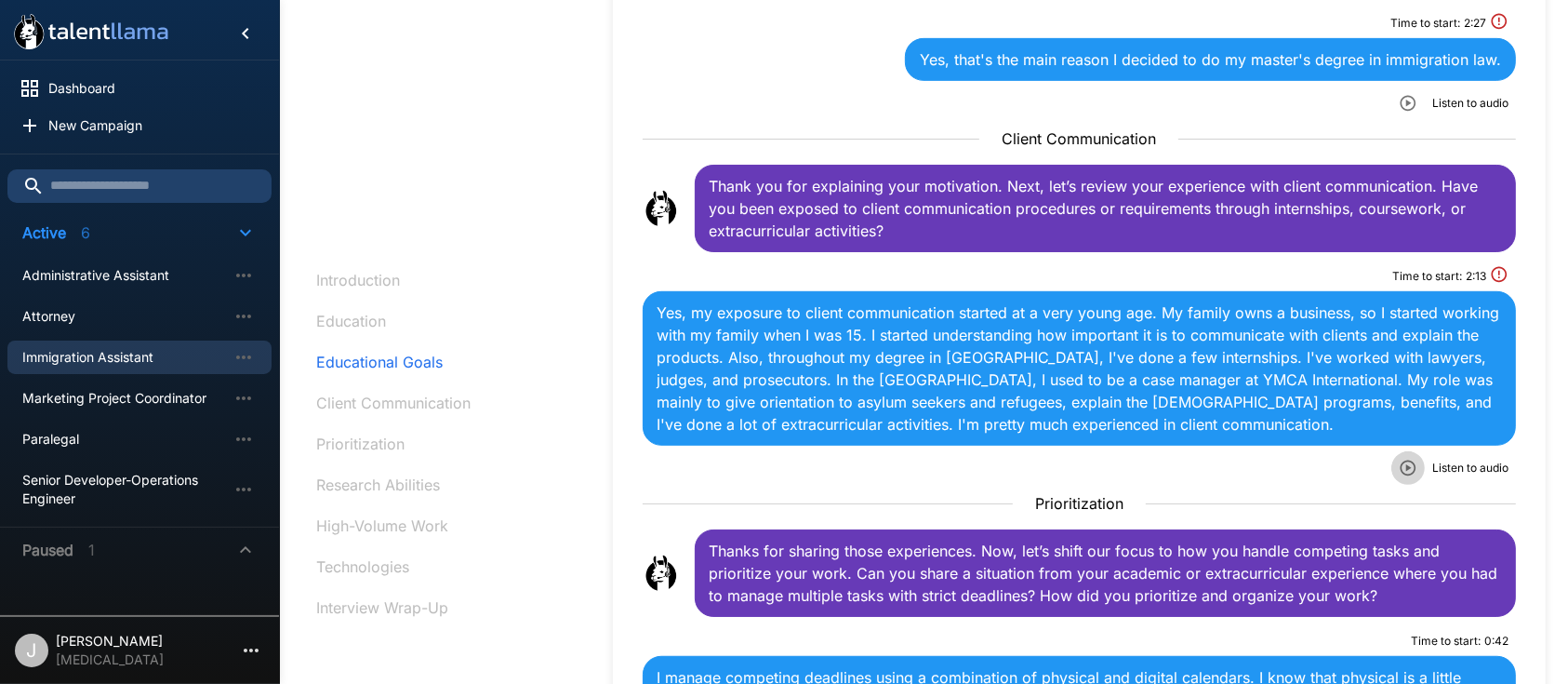 click 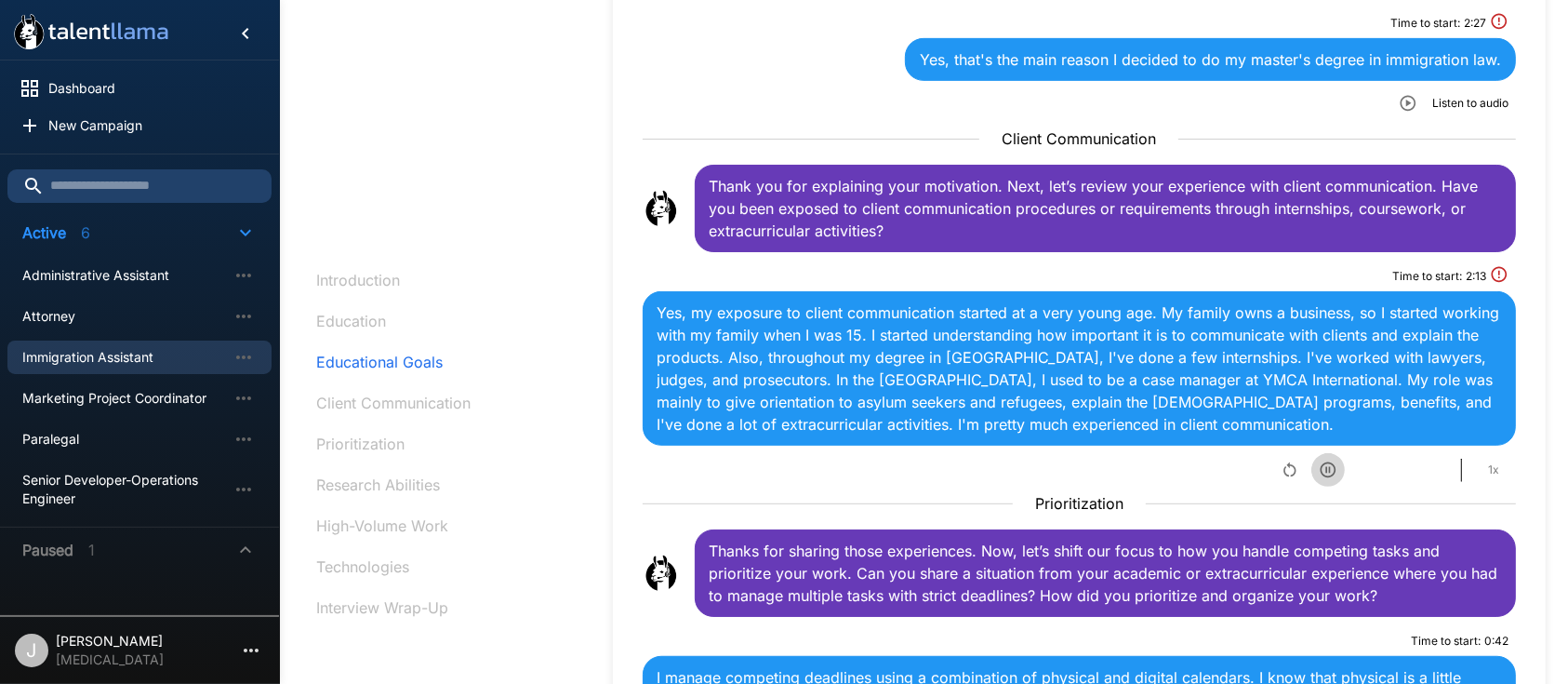 click 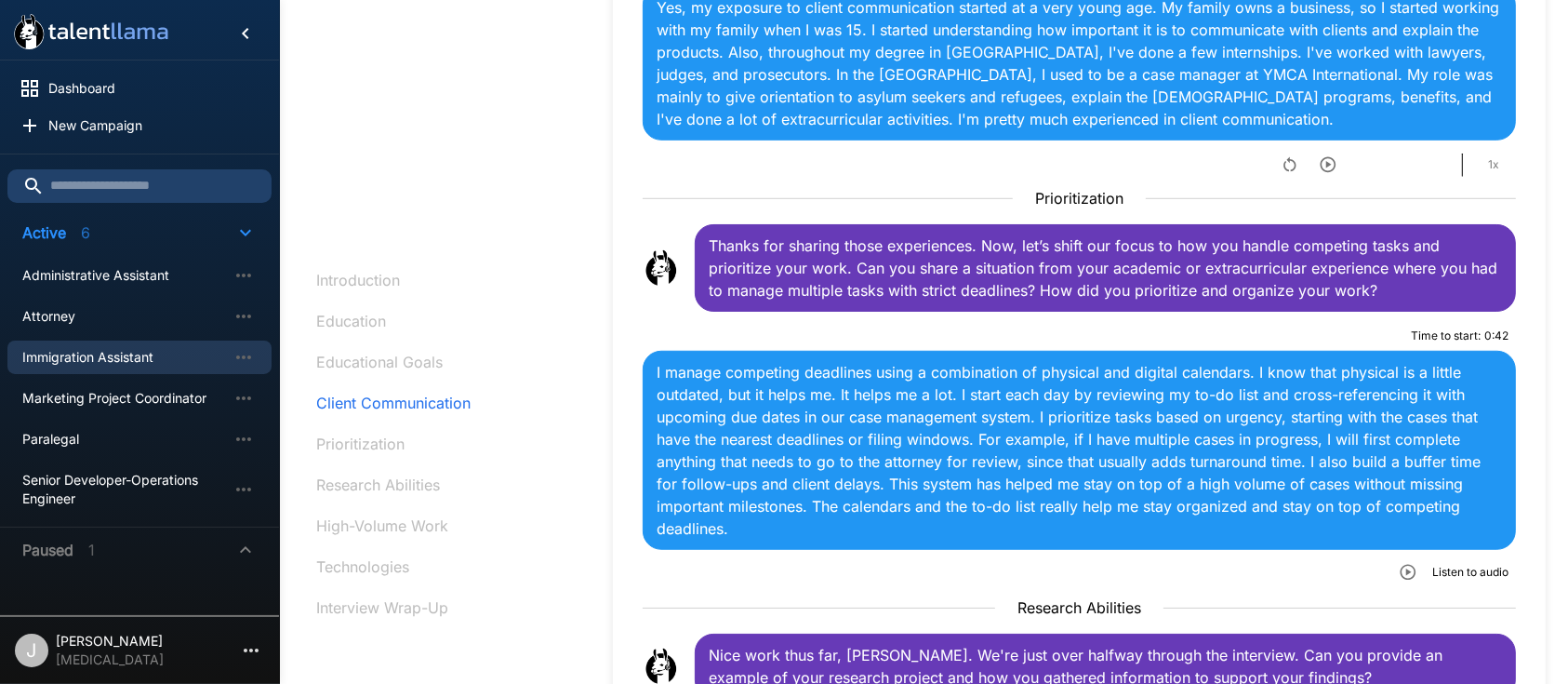 scroll, scrollTop: 1249, scrollLeft: 0, axis: vertical 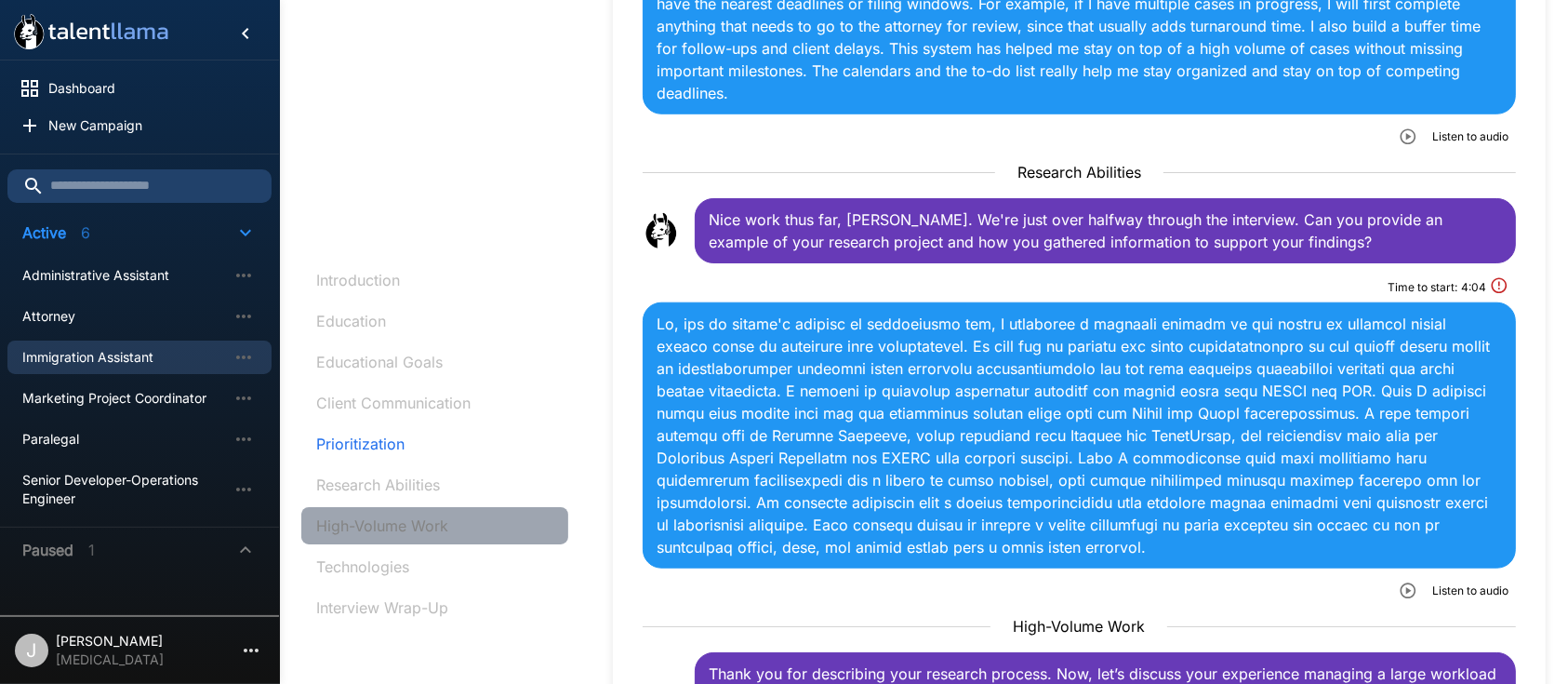 click on "High-Volume Work" at bounding box center (382, 526) 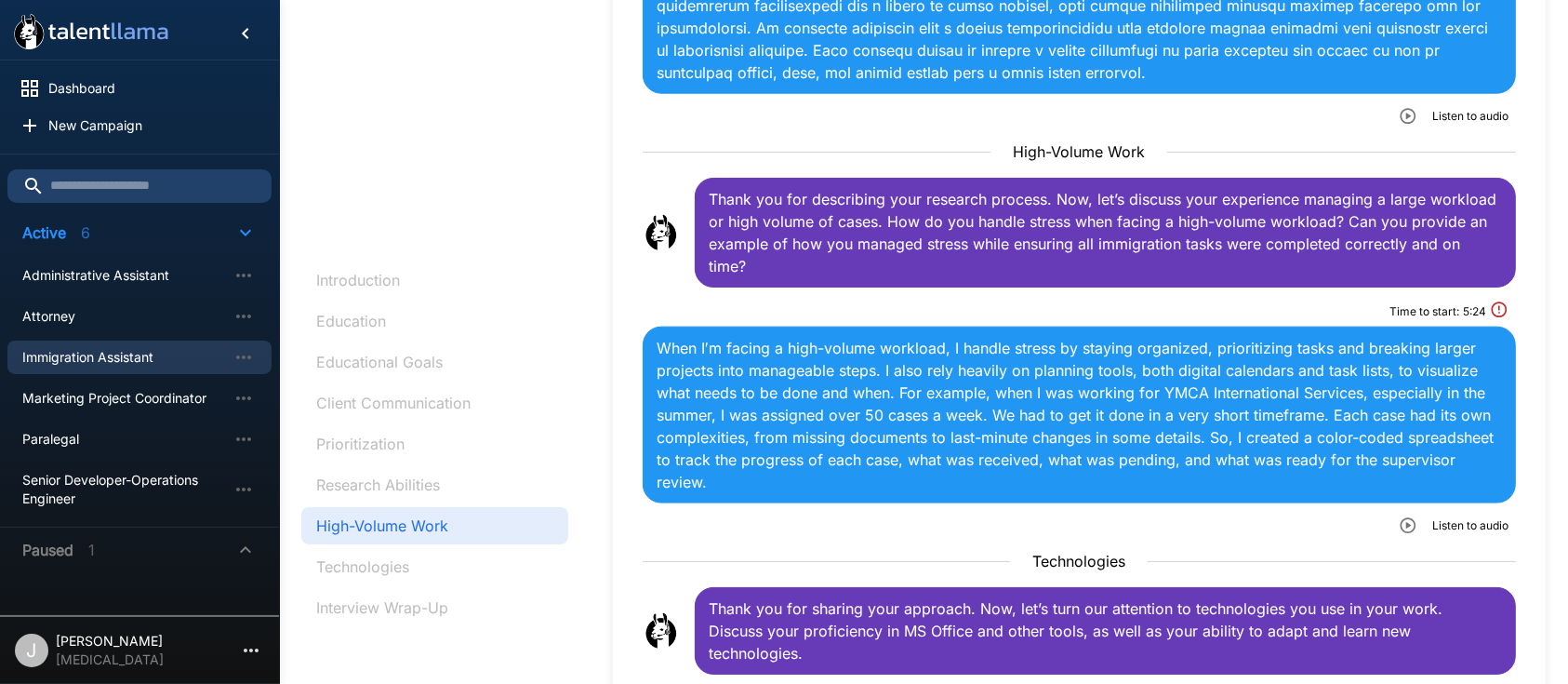 scroll, scrollTop: 2237, scrollLeft: 0, axis: vertical 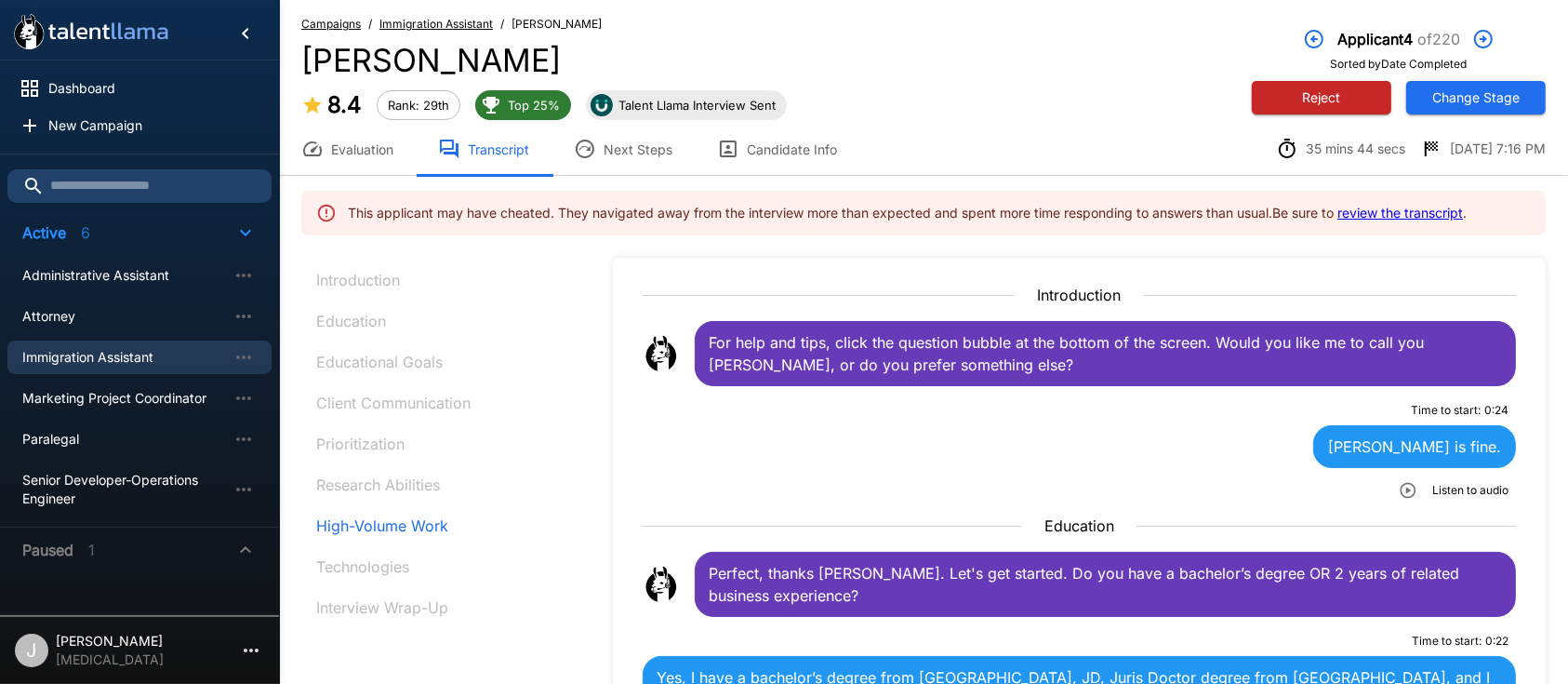 click on "Immigration Assistant" at bounding box center [125, 357] 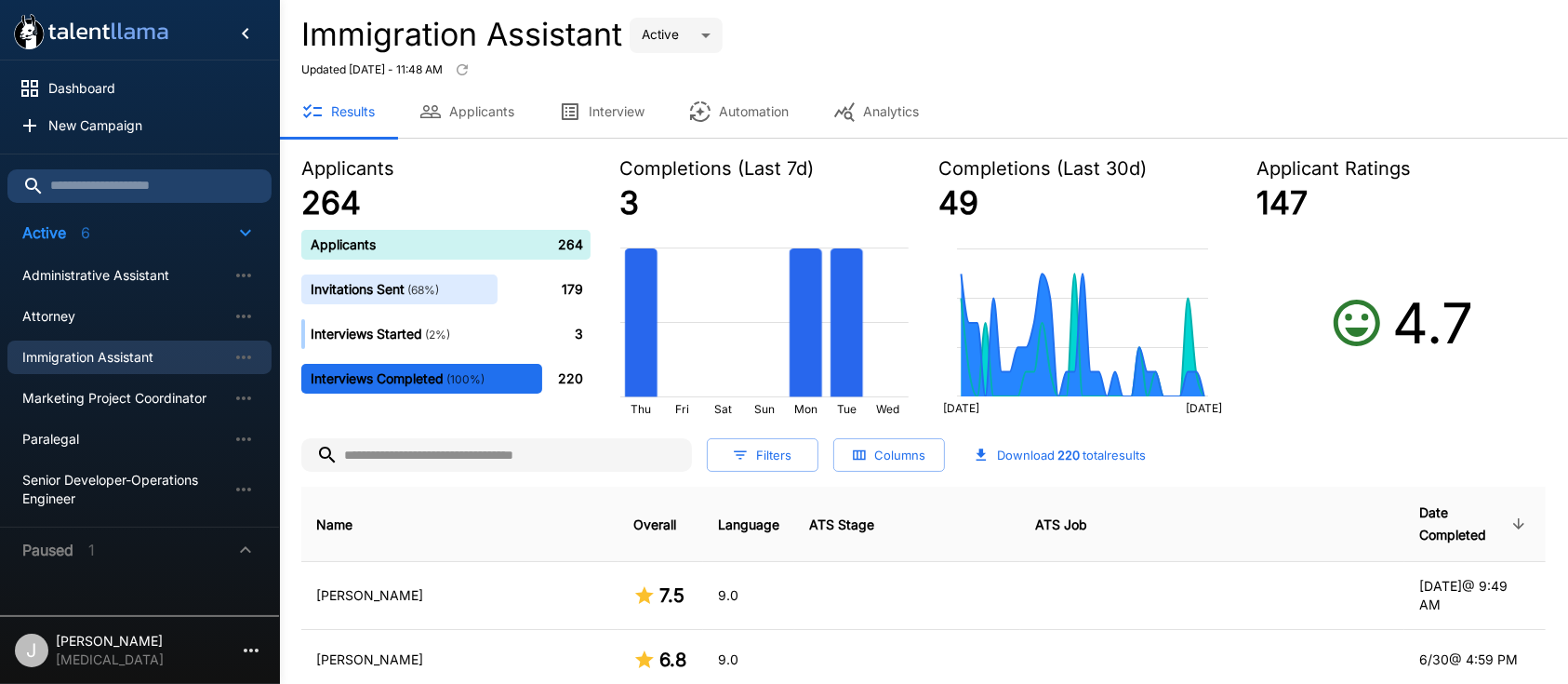 click on "Applicants" at bounding box center (467, 112) 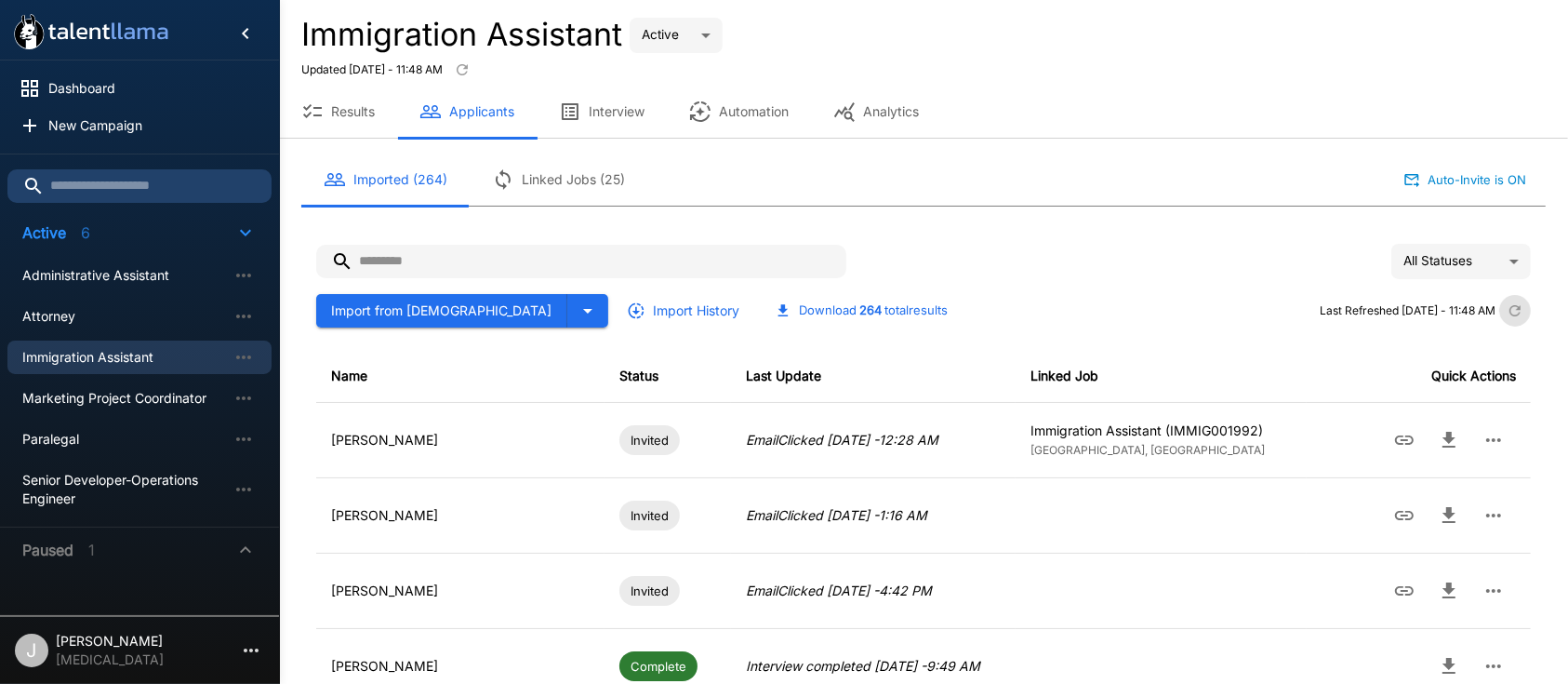 click at bounding box center [1515, 311] 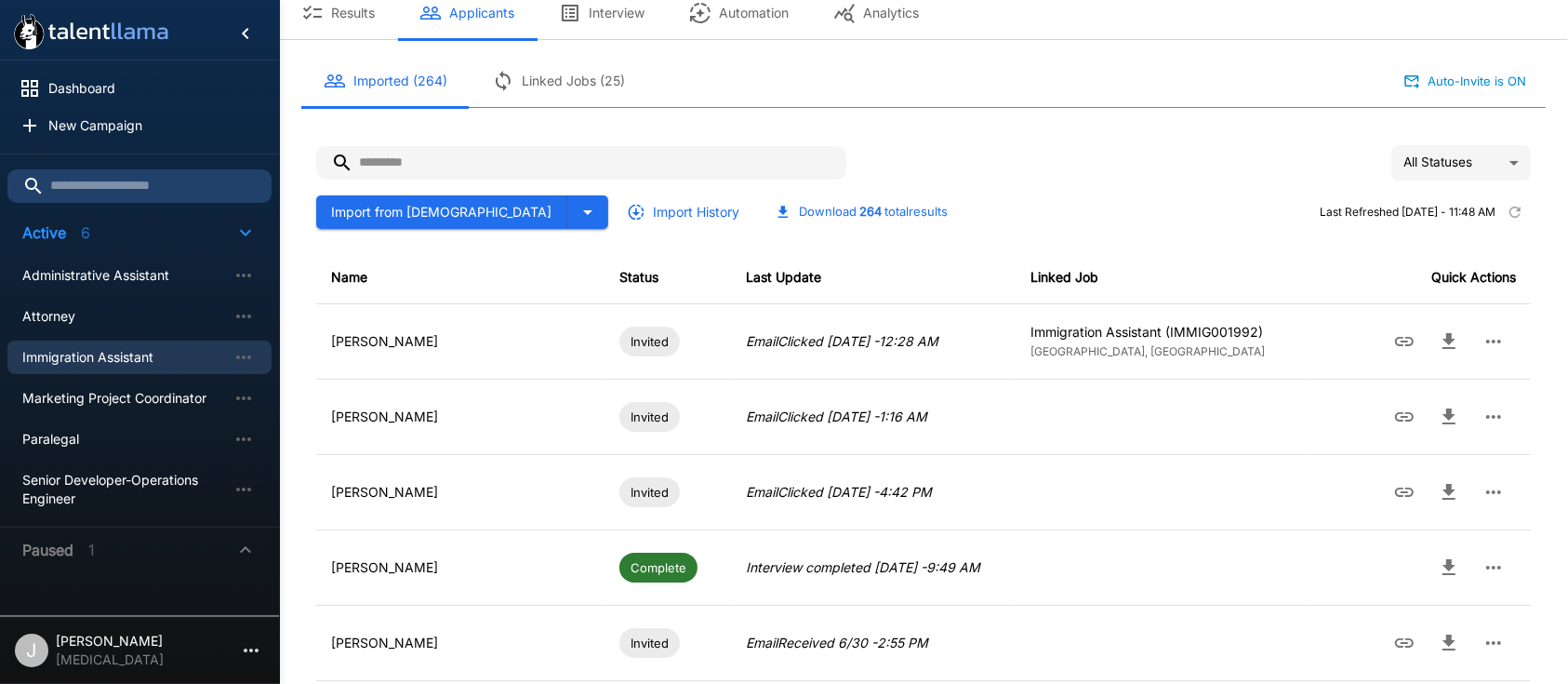 scroll, scrollTop: 0, scrollLeft: 0, axis: both 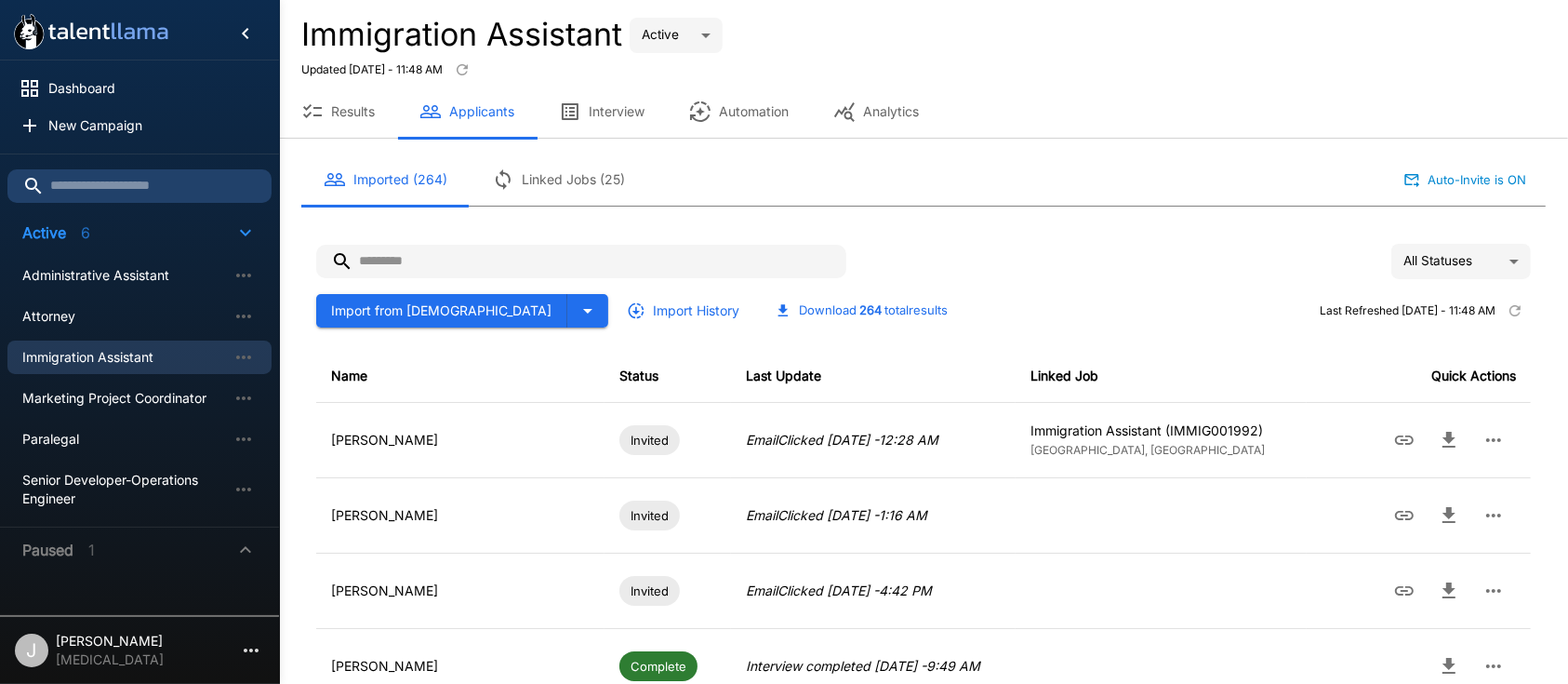 click at bounding box center [581, 262] 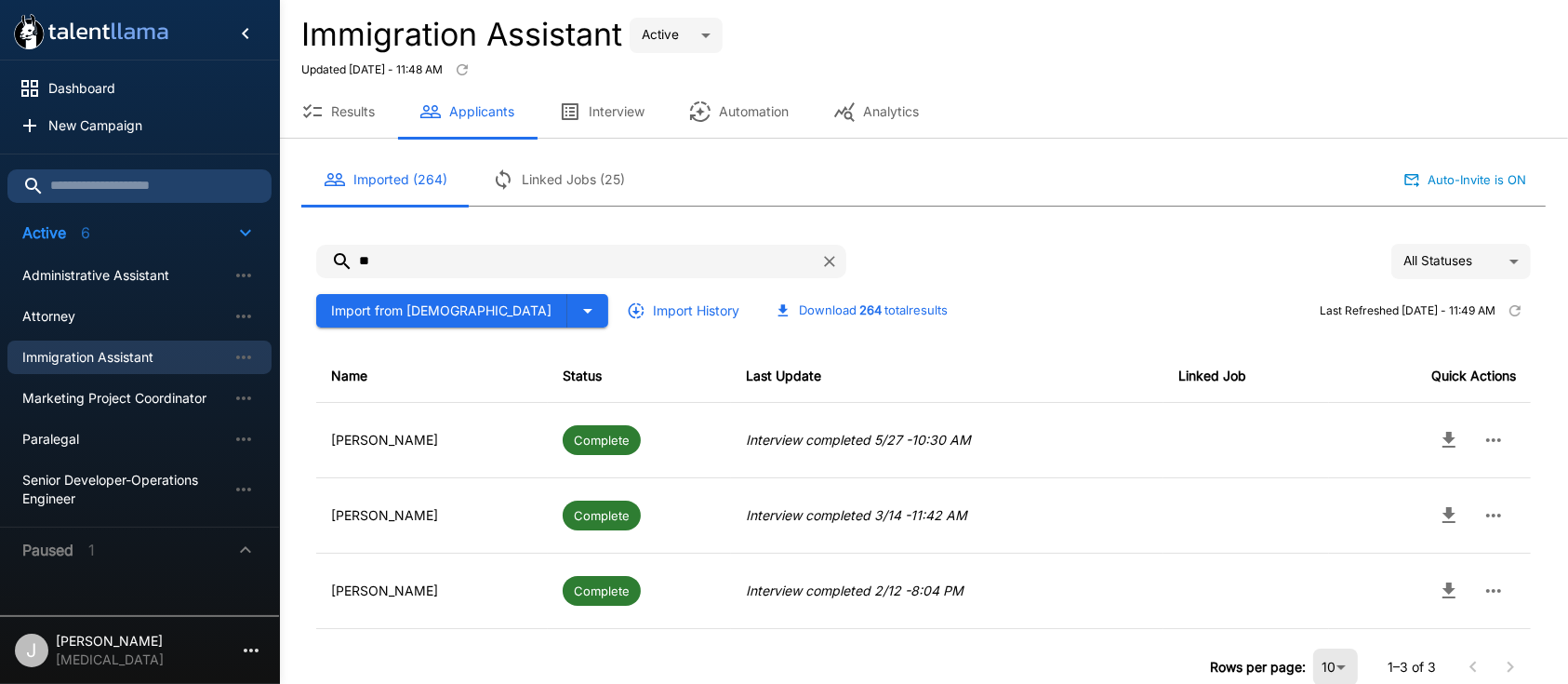 type on "*" 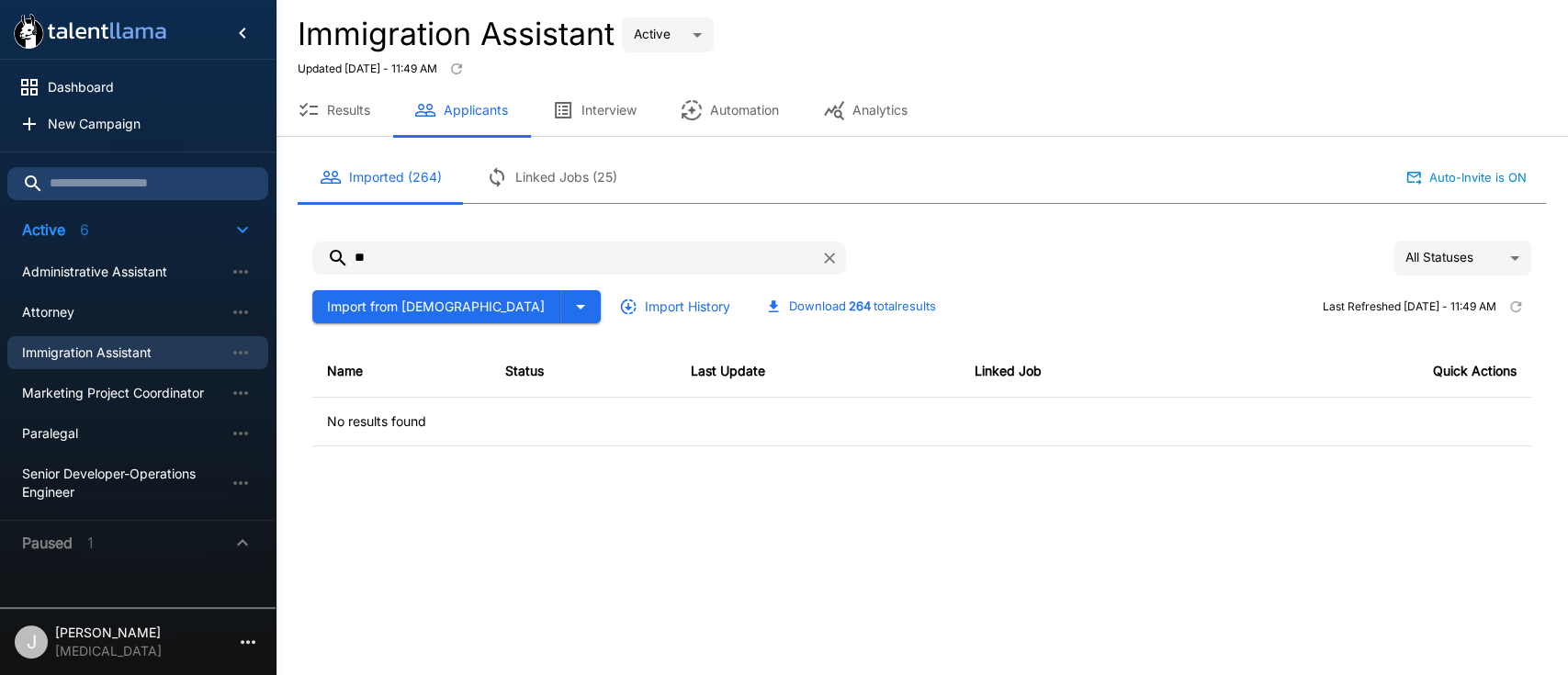 type on "*" 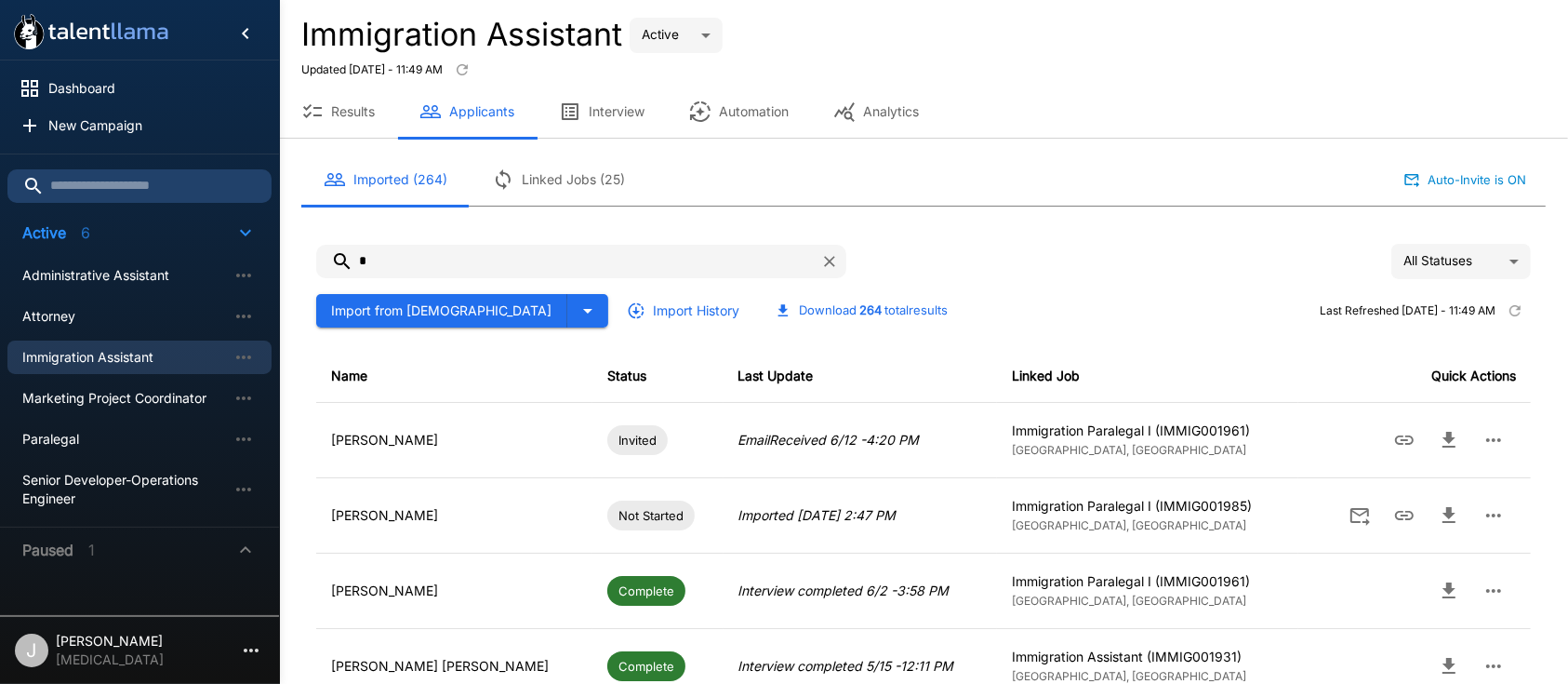 type 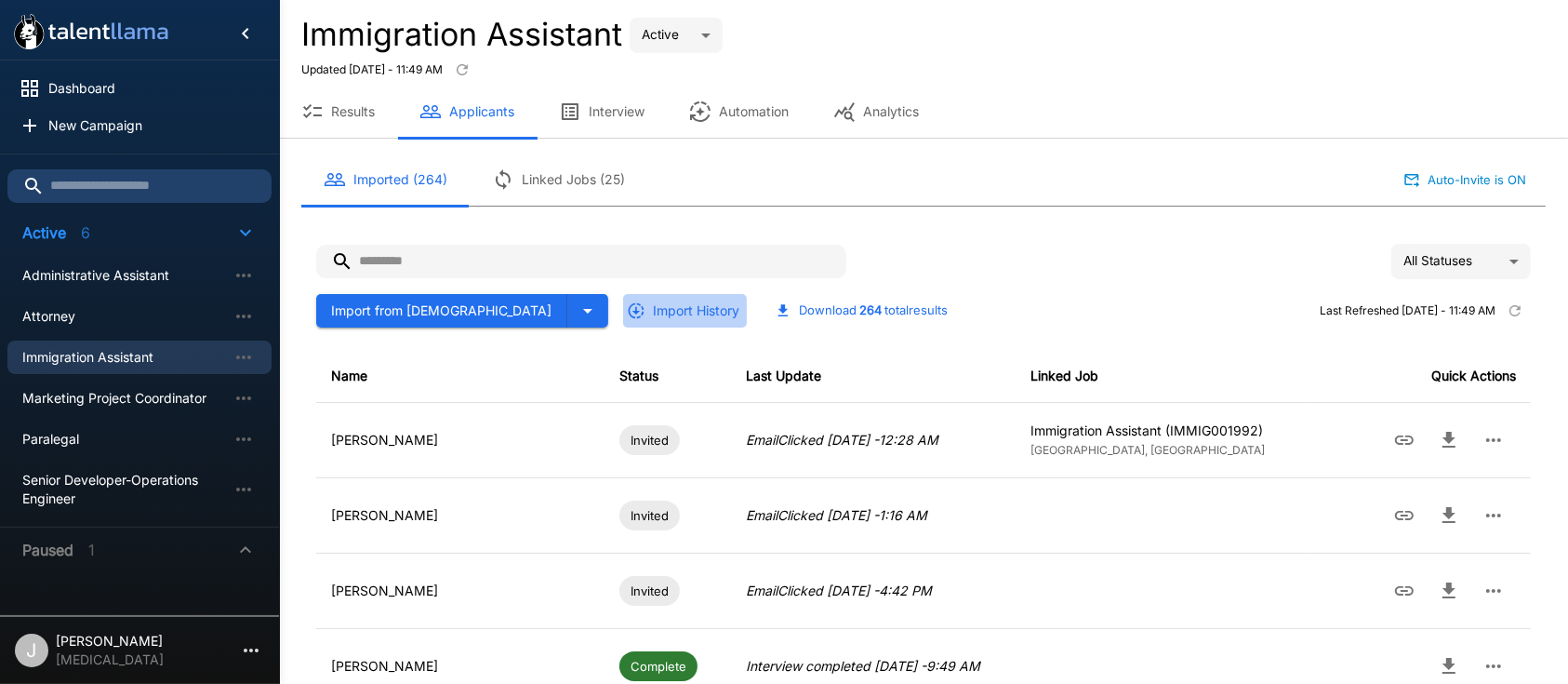 click on "Import History" at bounding box center (684, 311) 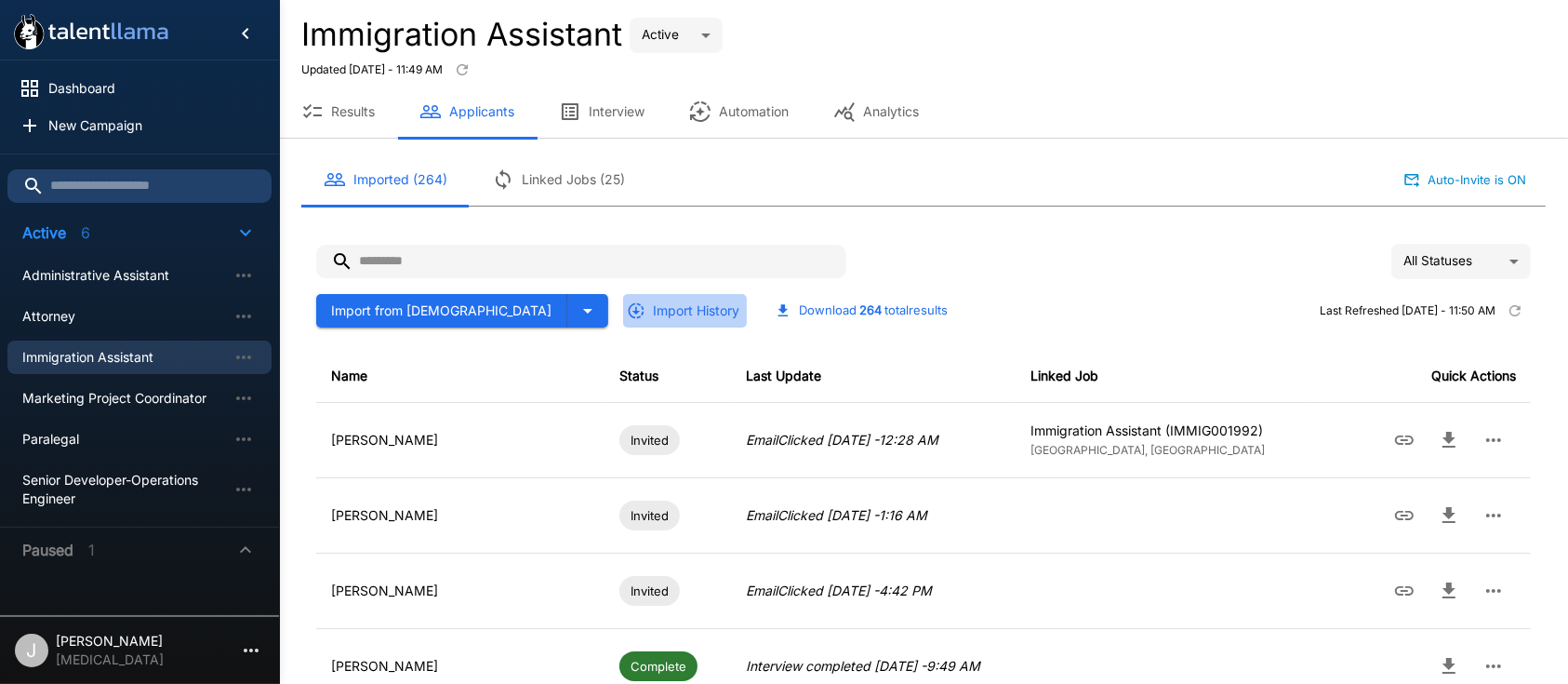 click 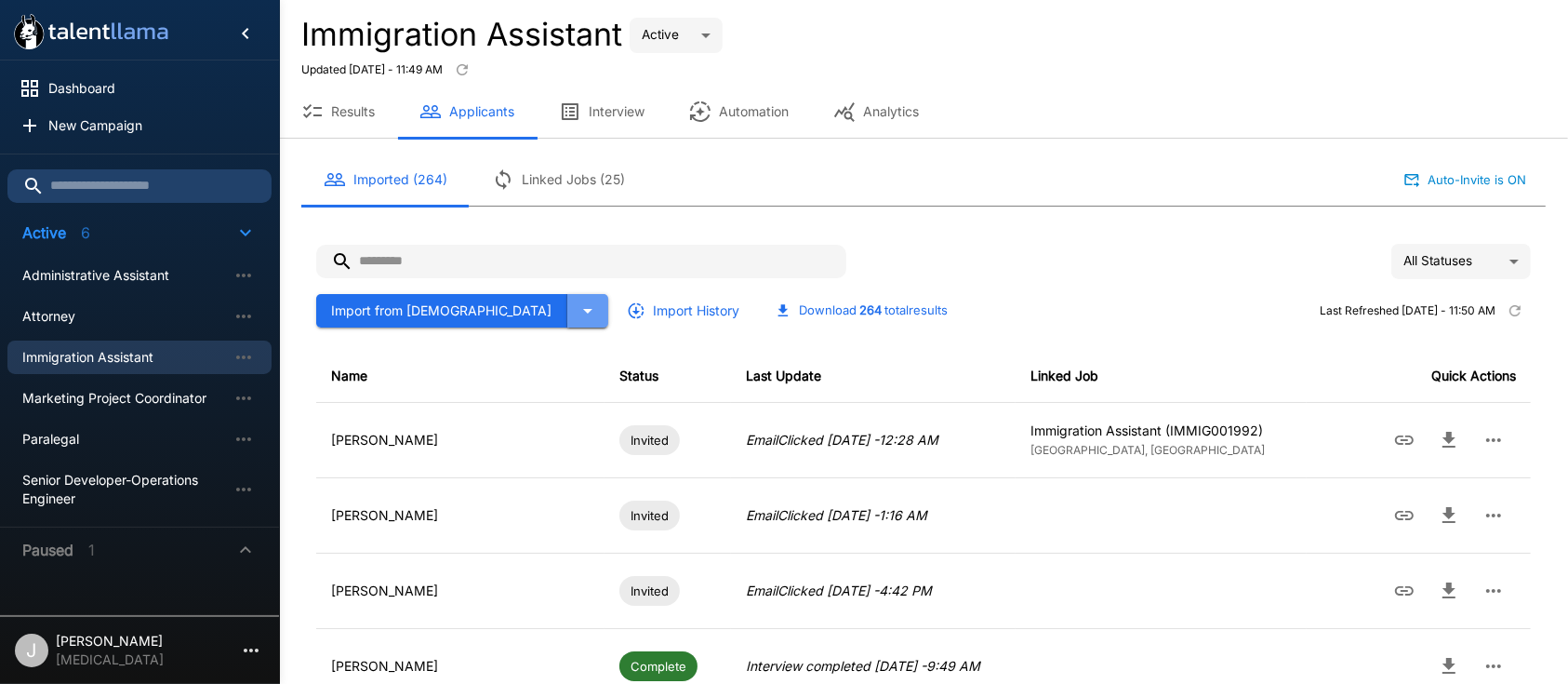 click 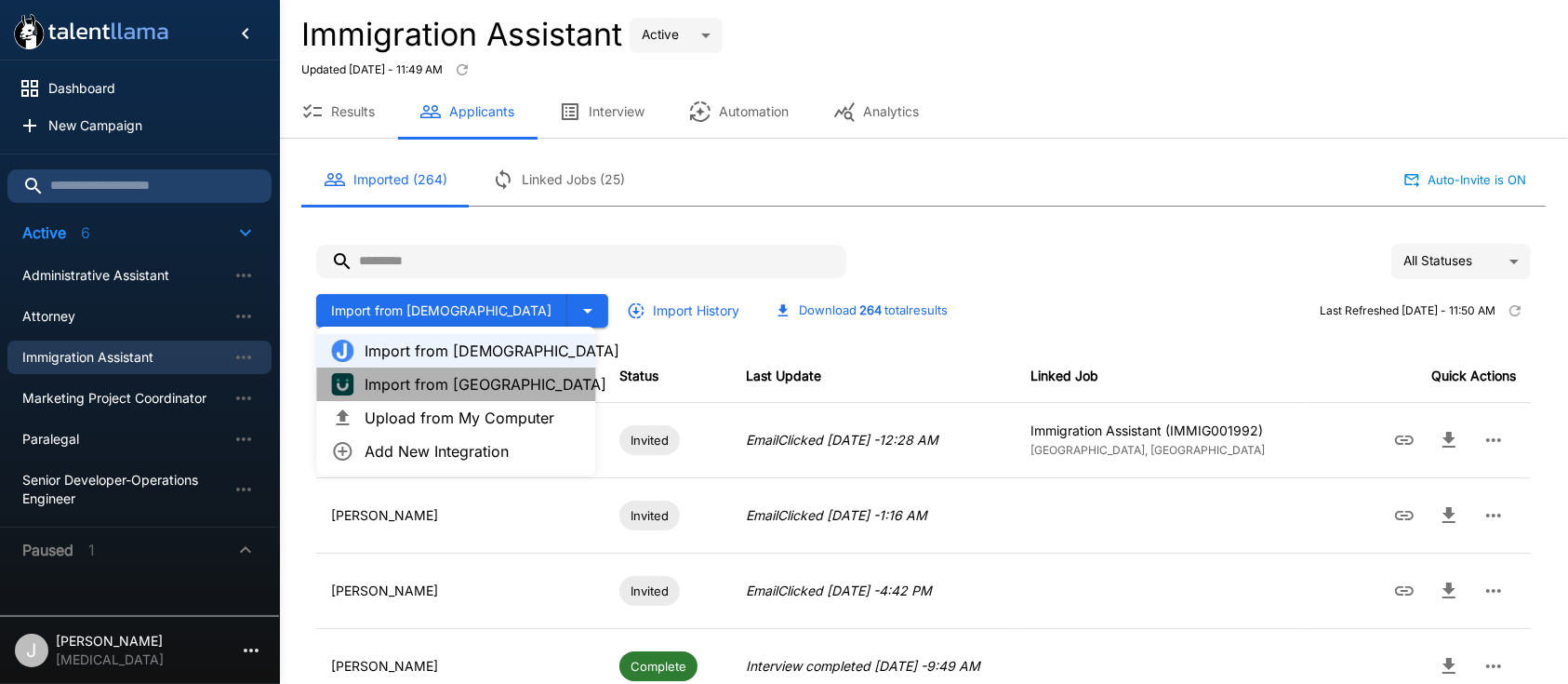 click on "Import from [GEOGRAPHIC_DATA]" at bounding box center (472, 384) 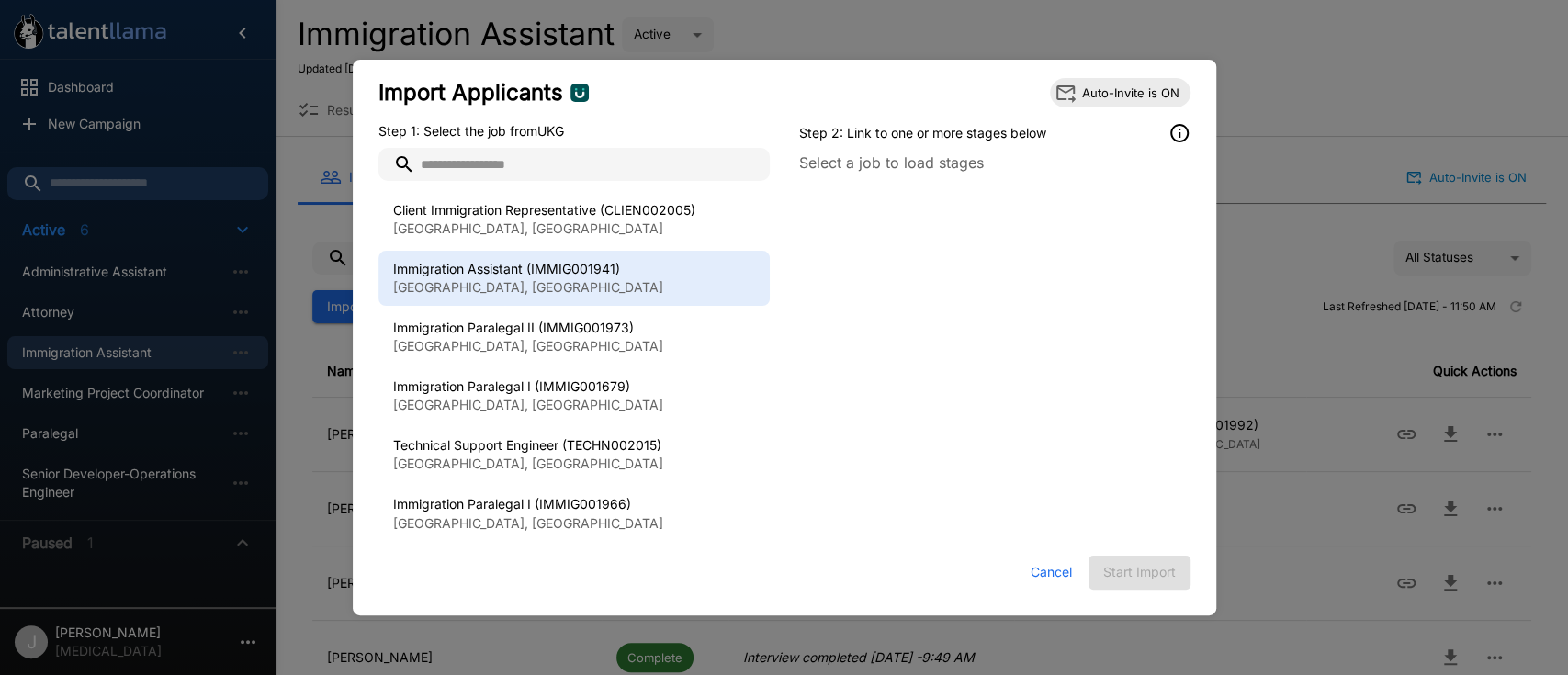 drag, startPoint x: 497, startPoint y: 261, endPoint x: 469, endPoint y: 280, distance: 33.837849 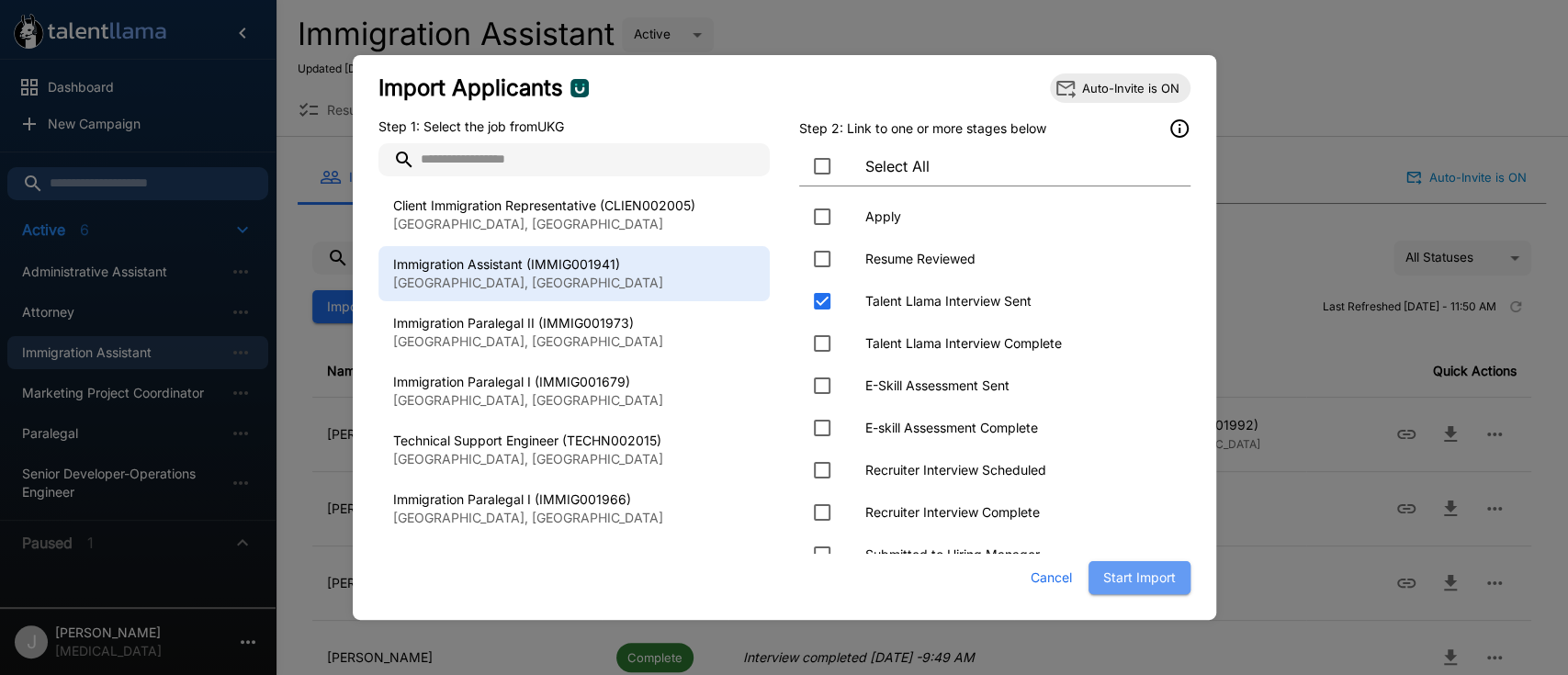 click on "Start Import" at bounding box center [1139, 578] 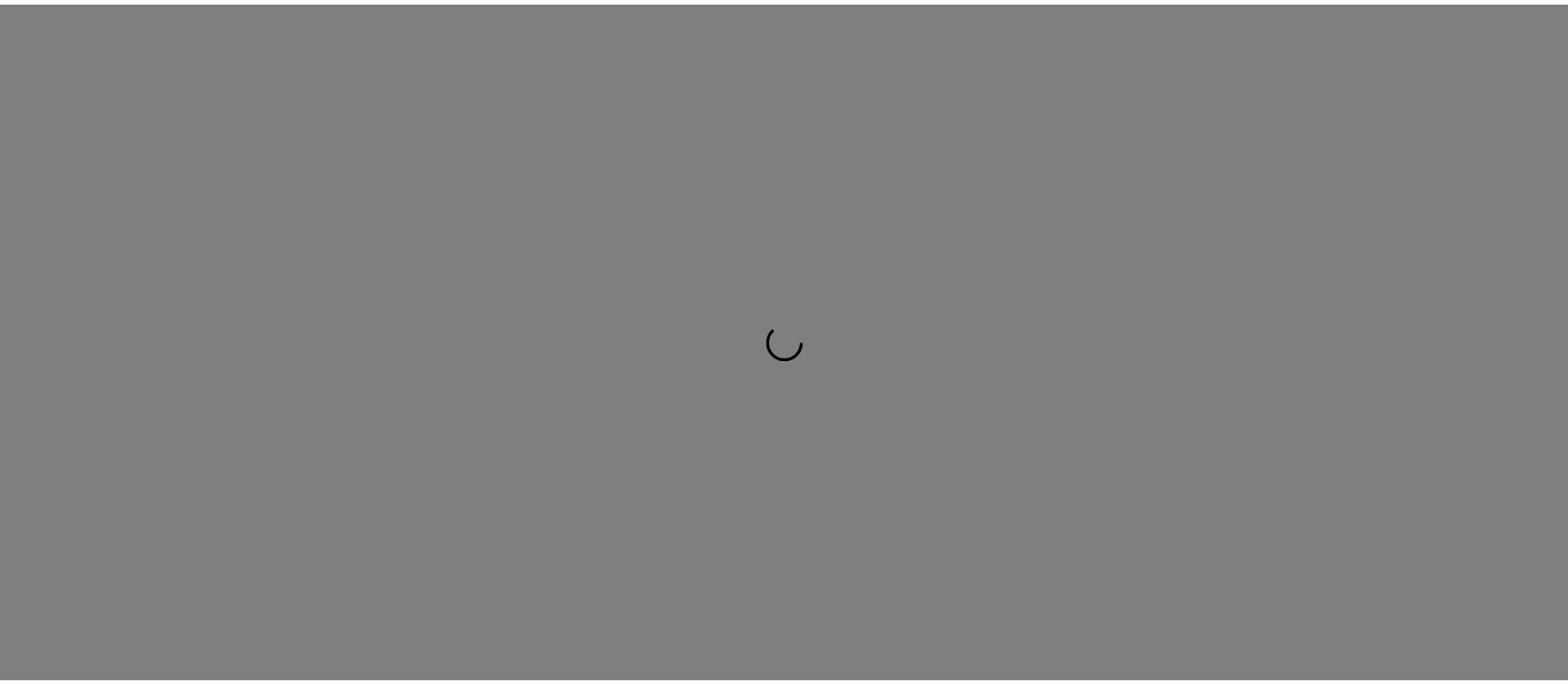 scroll, scrollTop: 0, scrollLeft: 0, axis: both 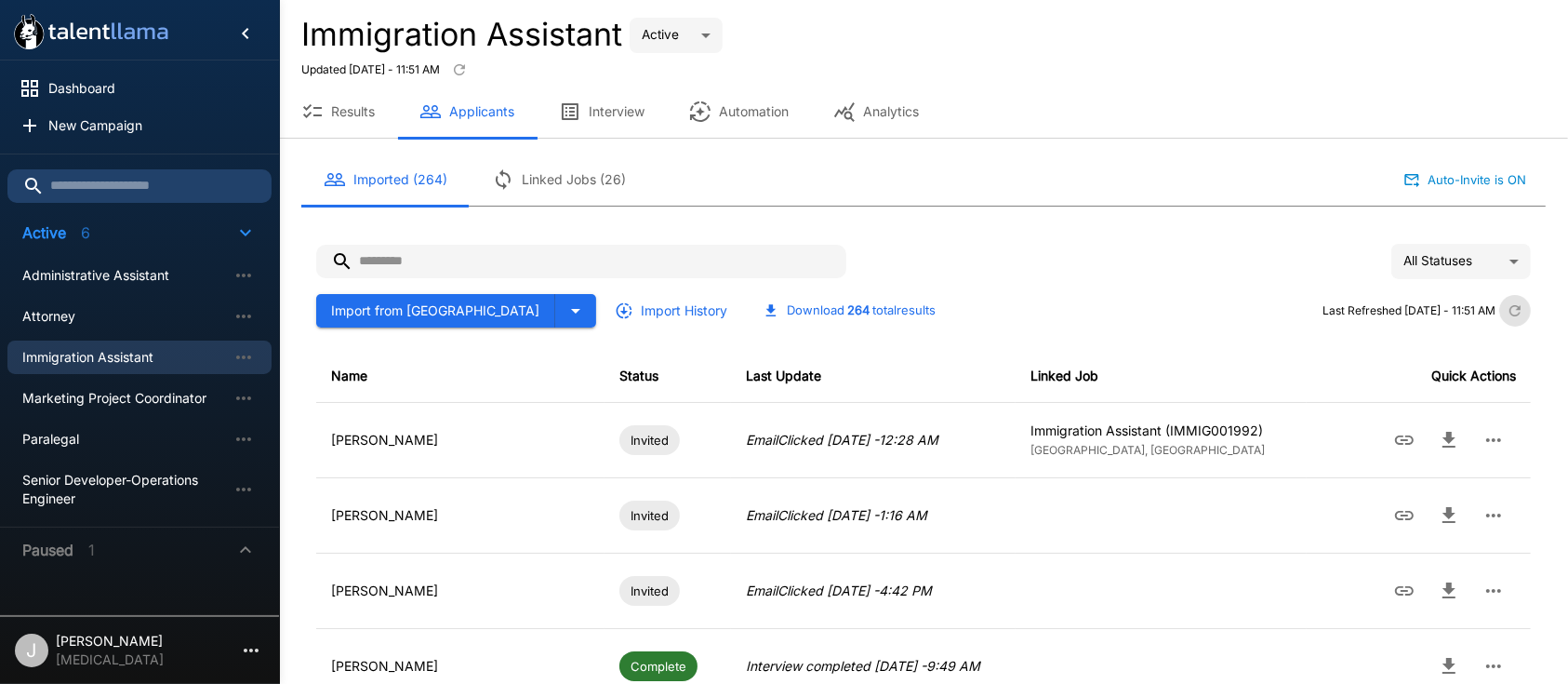 click 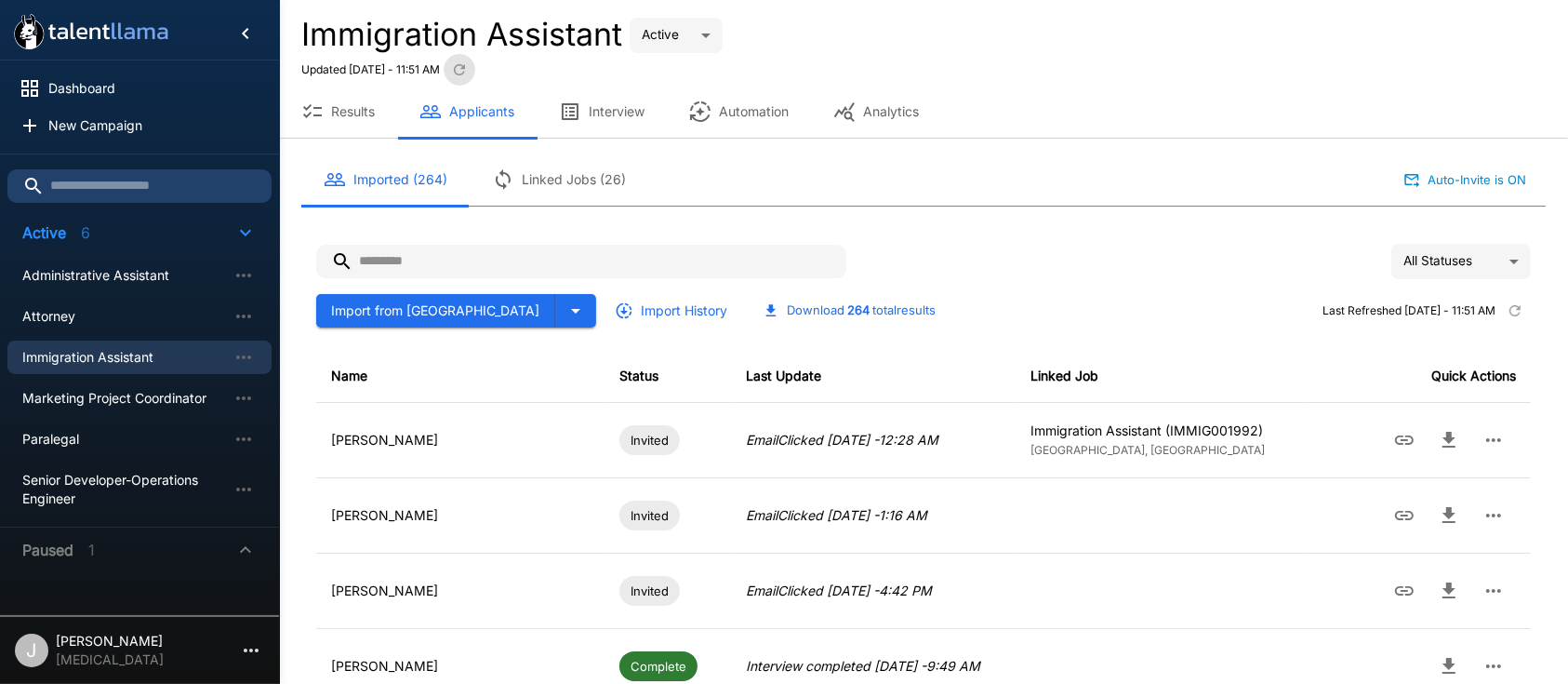 click 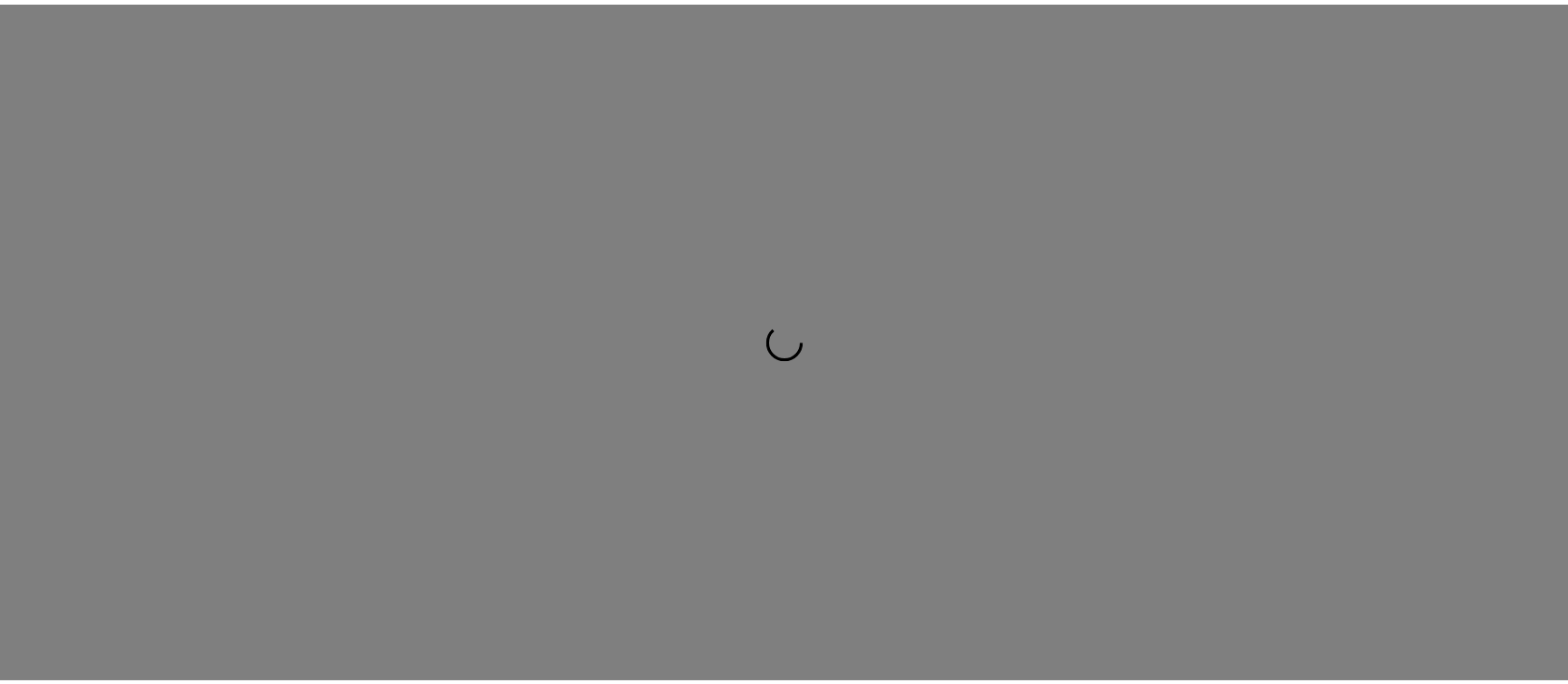 scroll, scrollTop: 0, scrollLeft: 0, axis: both 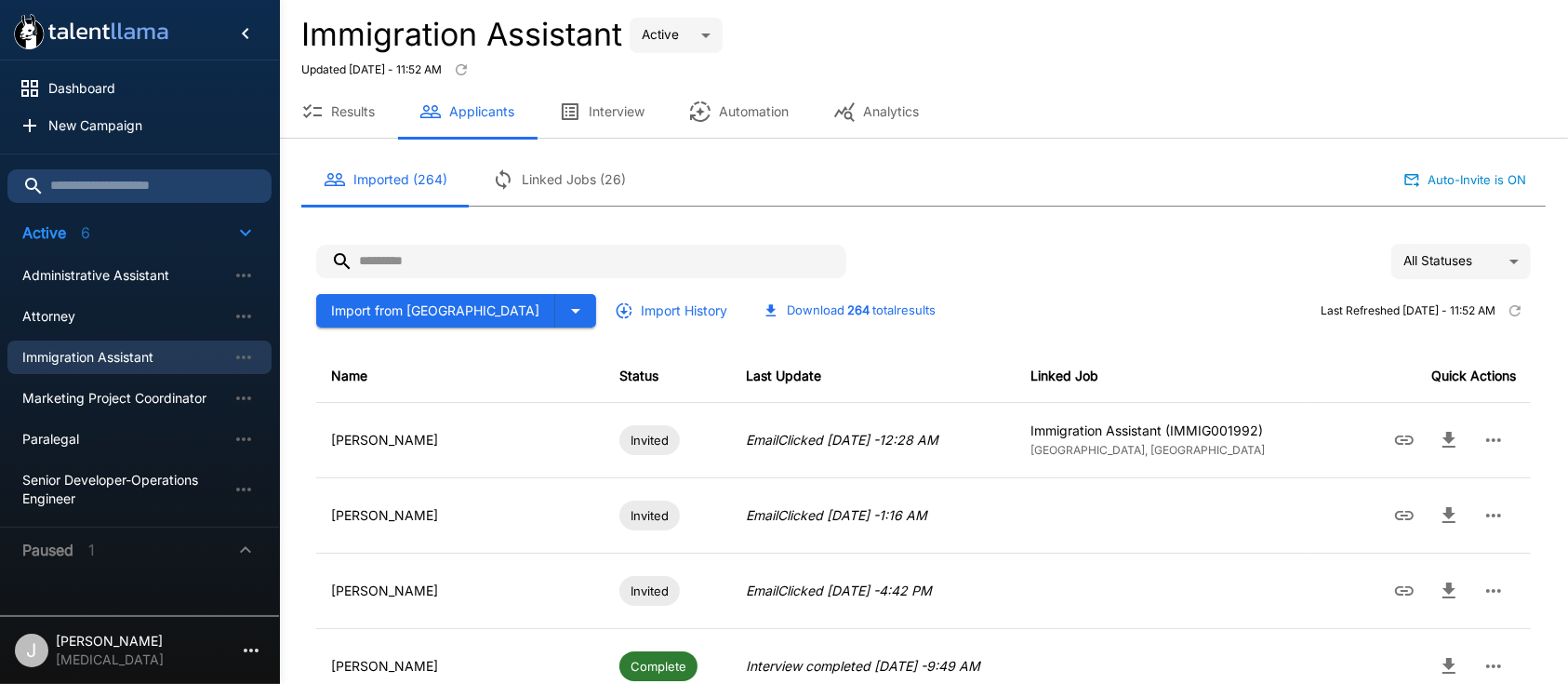 click at bounding box center [581, 262] 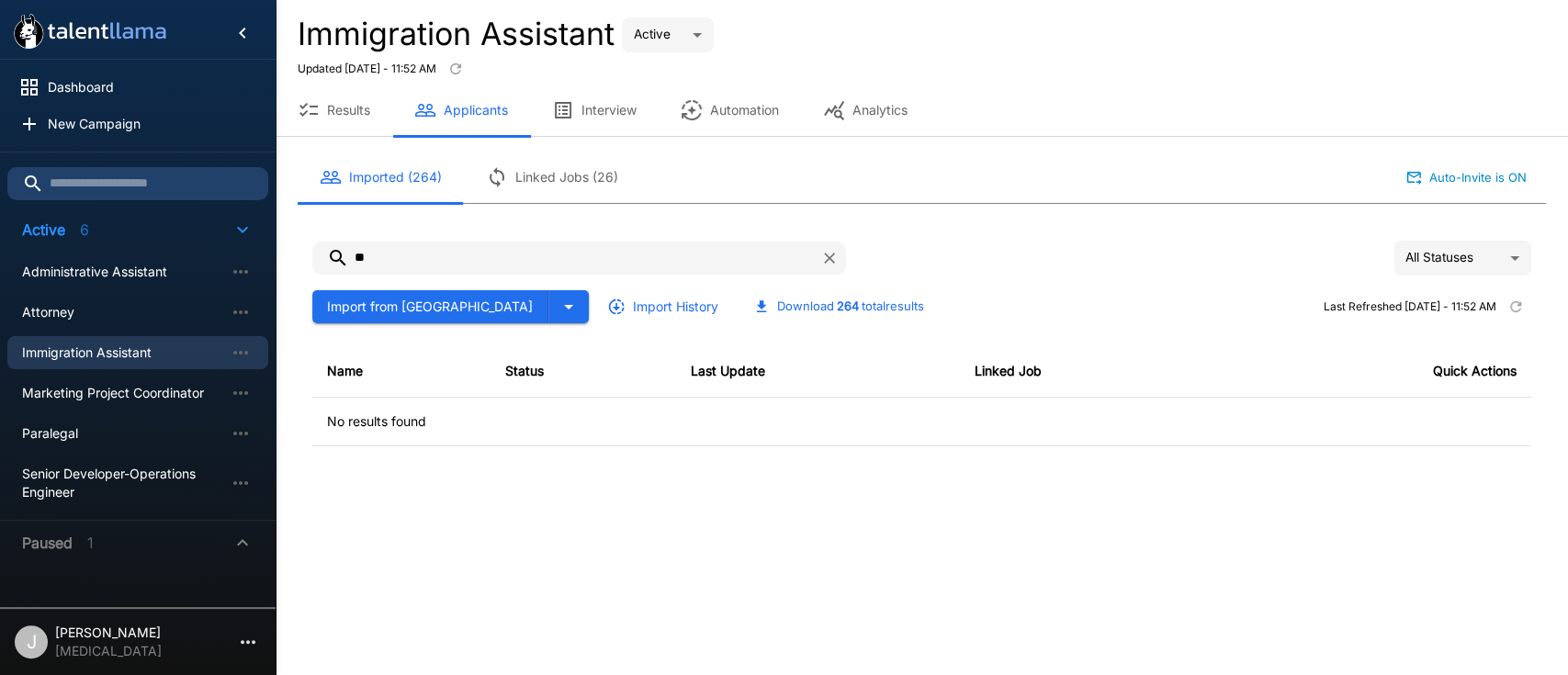 type on "*" 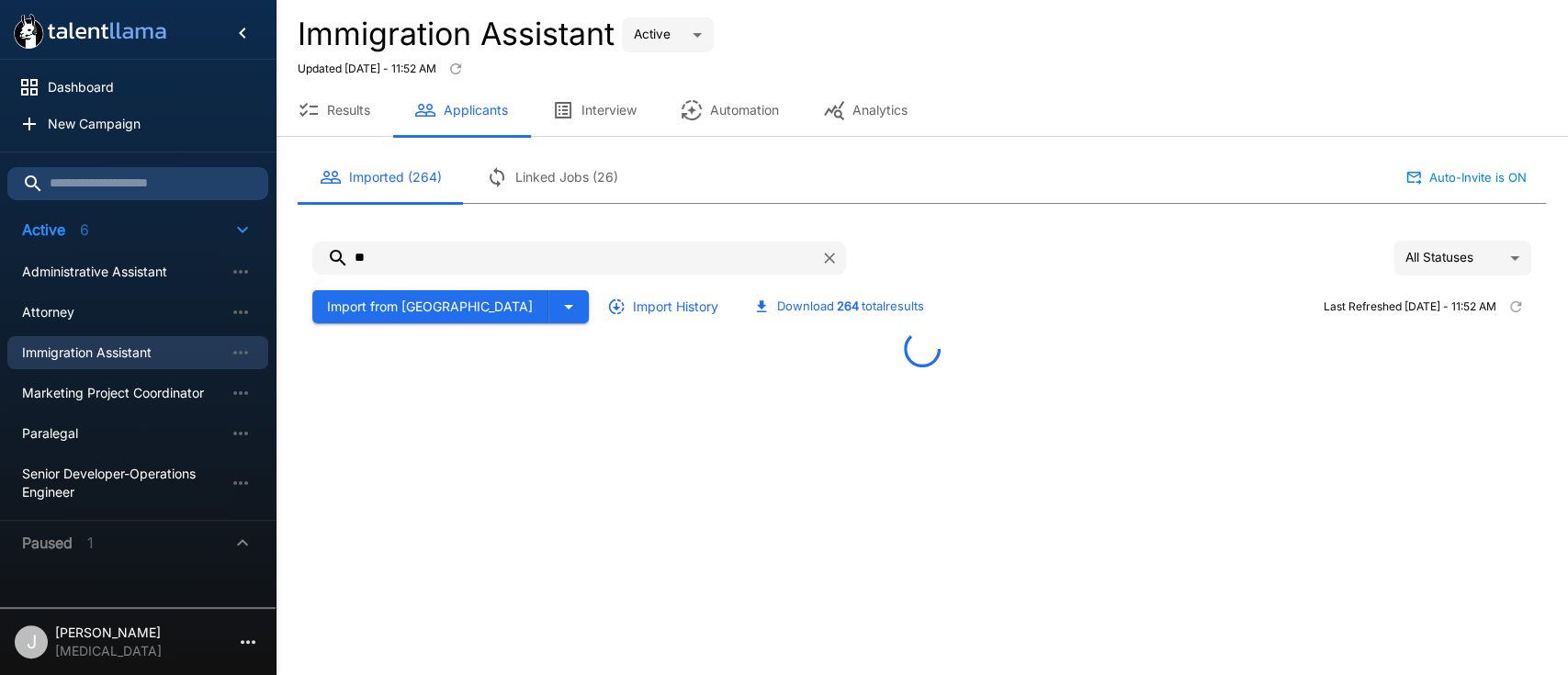 type on "*" 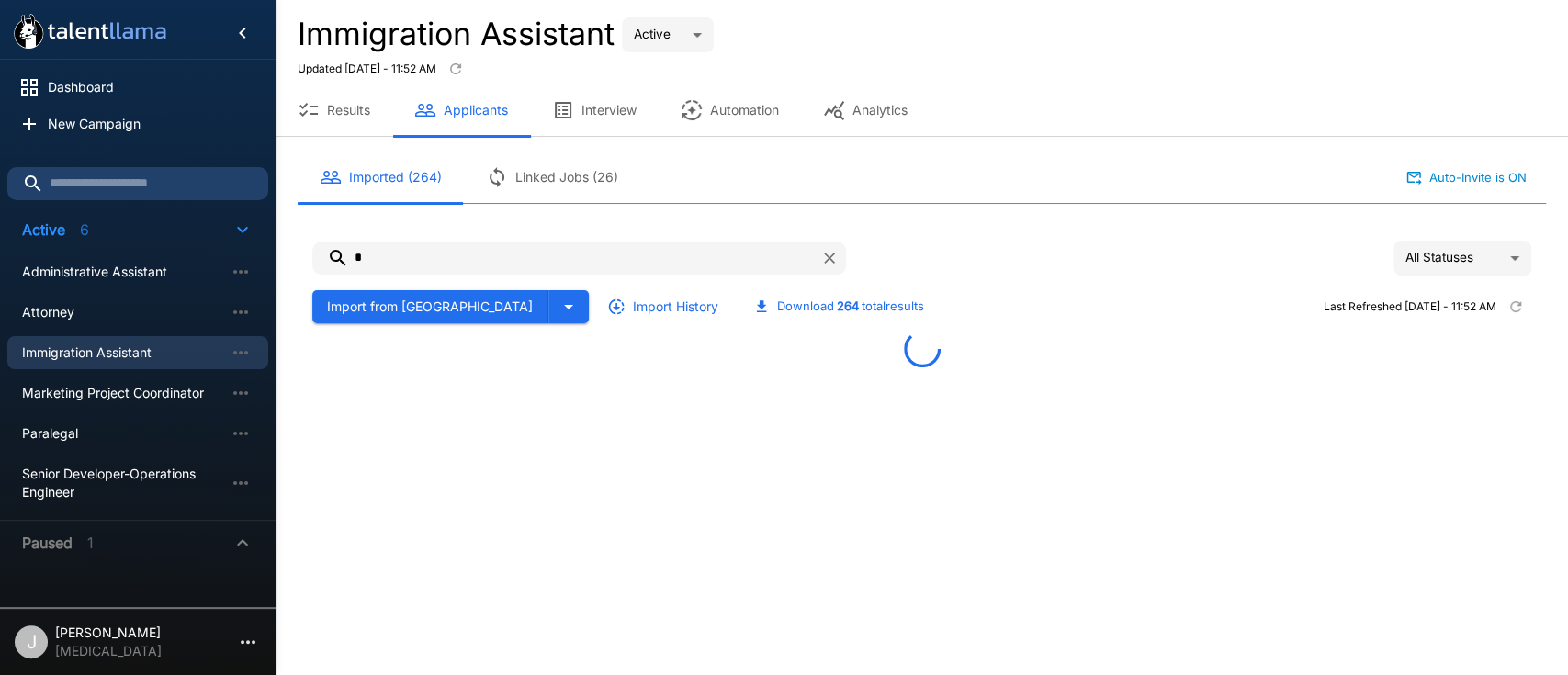 type 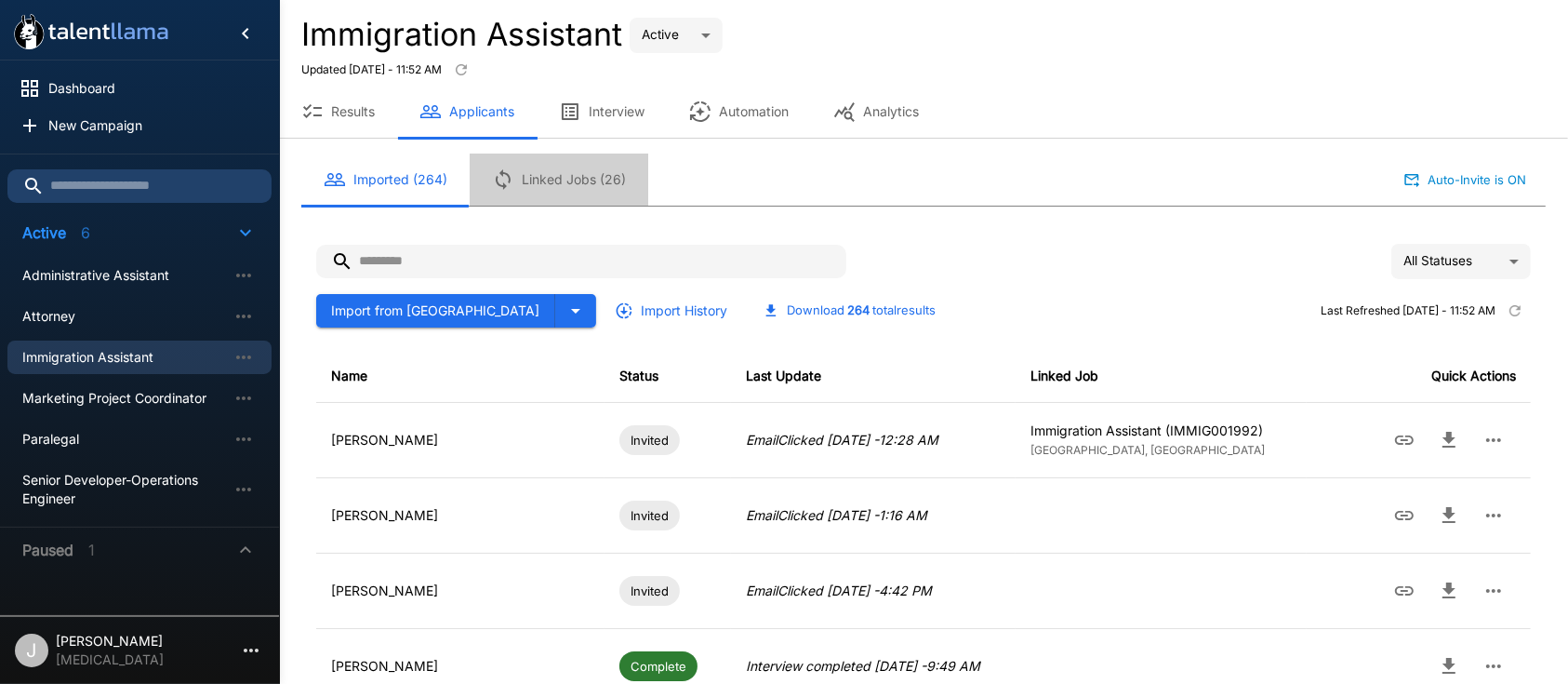 click on "Linked Jobs (26)" at bounding box center (559, 180) 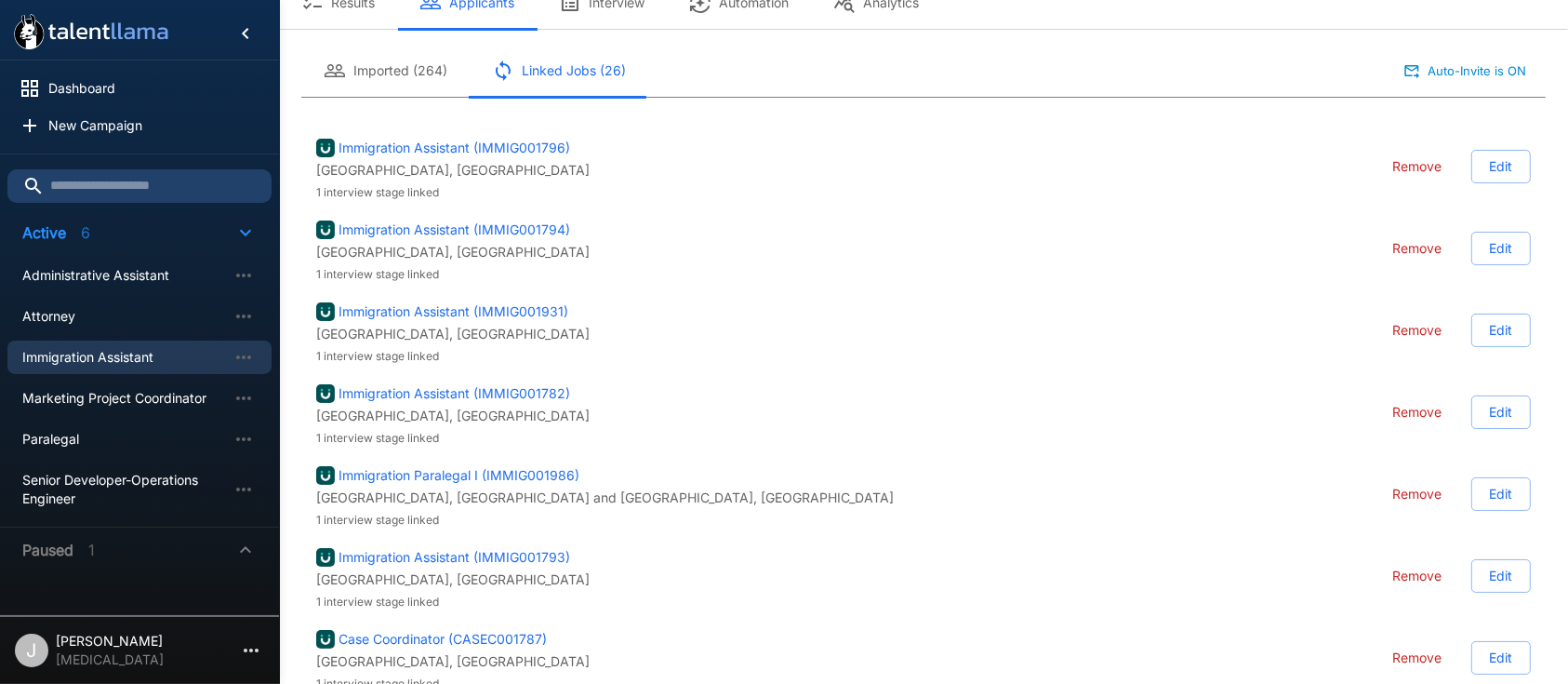 scroll, scrollTop: 0, scrollLeft: 0, axis: both 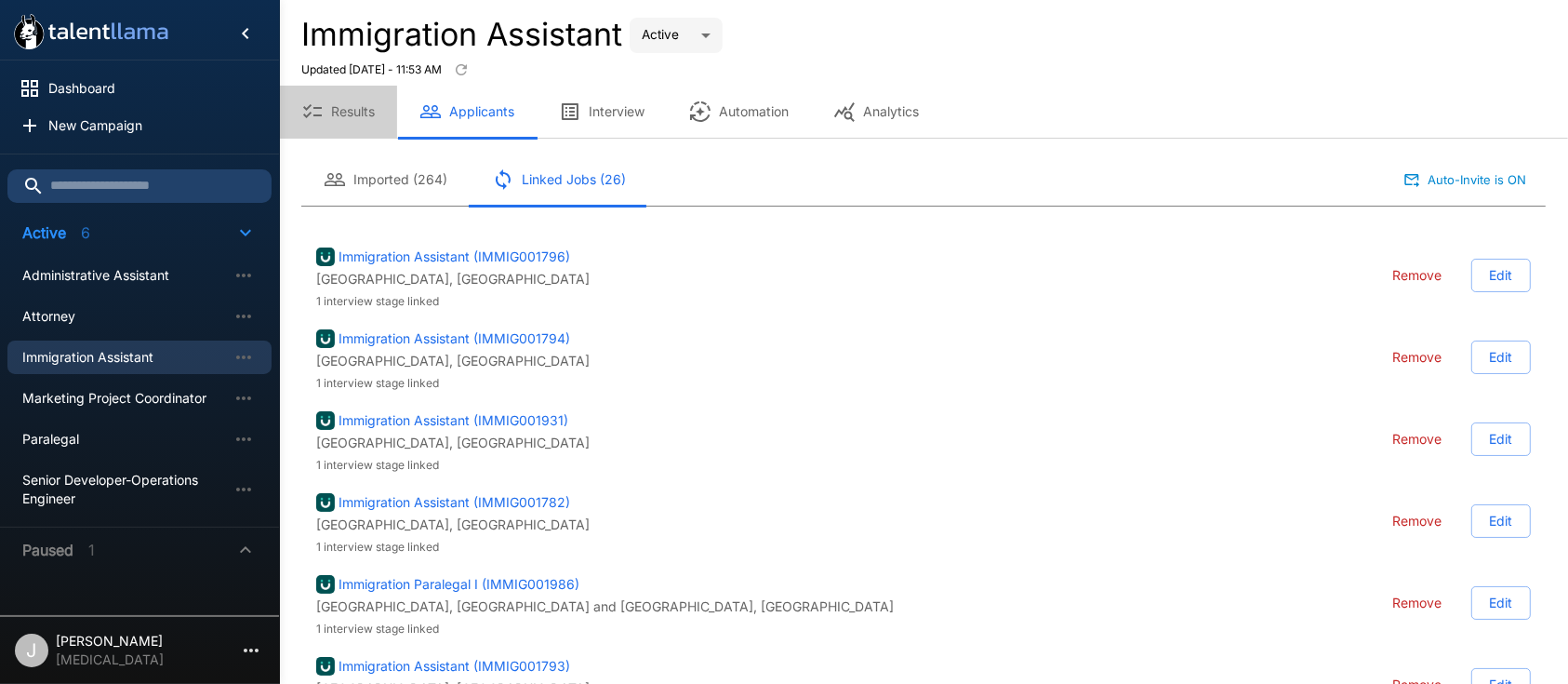 click on "Results" at bounding box center [338, 112] 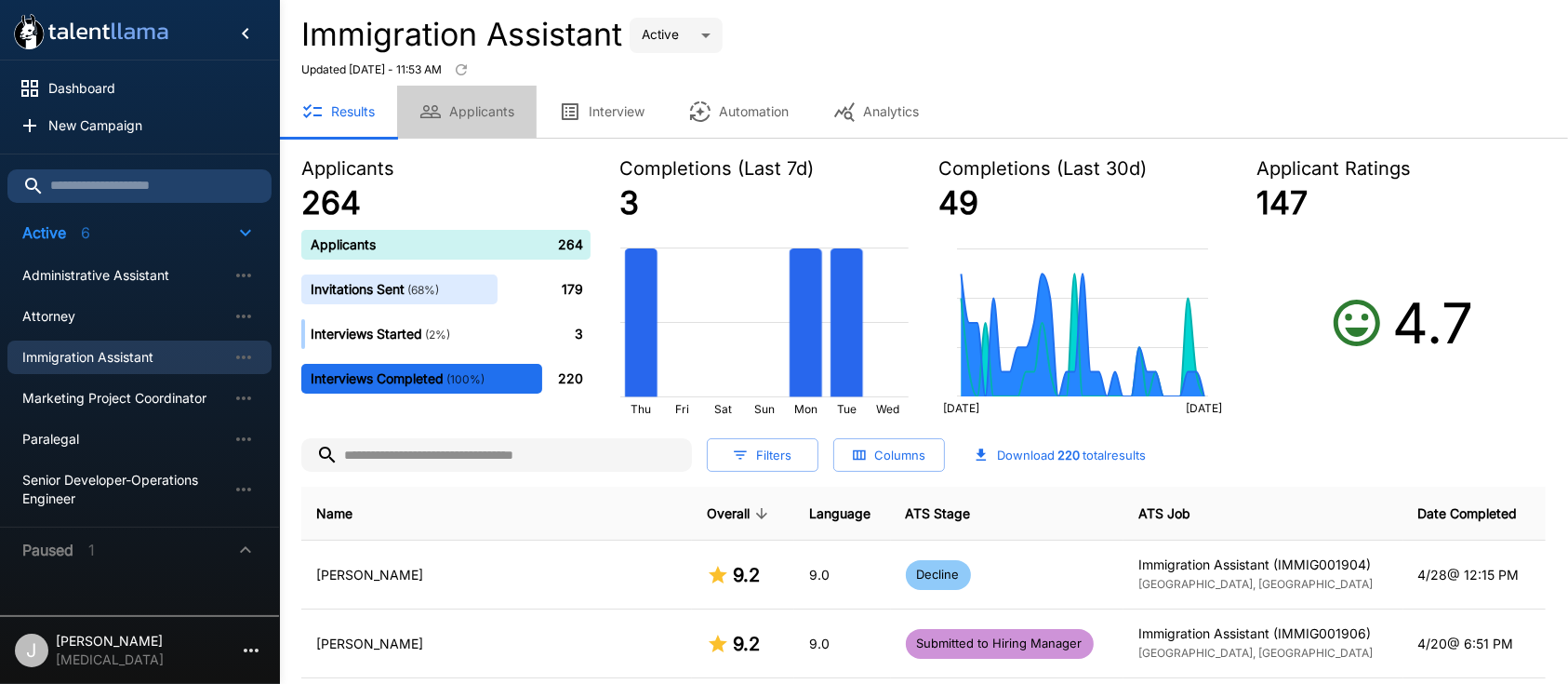 click on "Applicants" at bounding box center [467, 112] 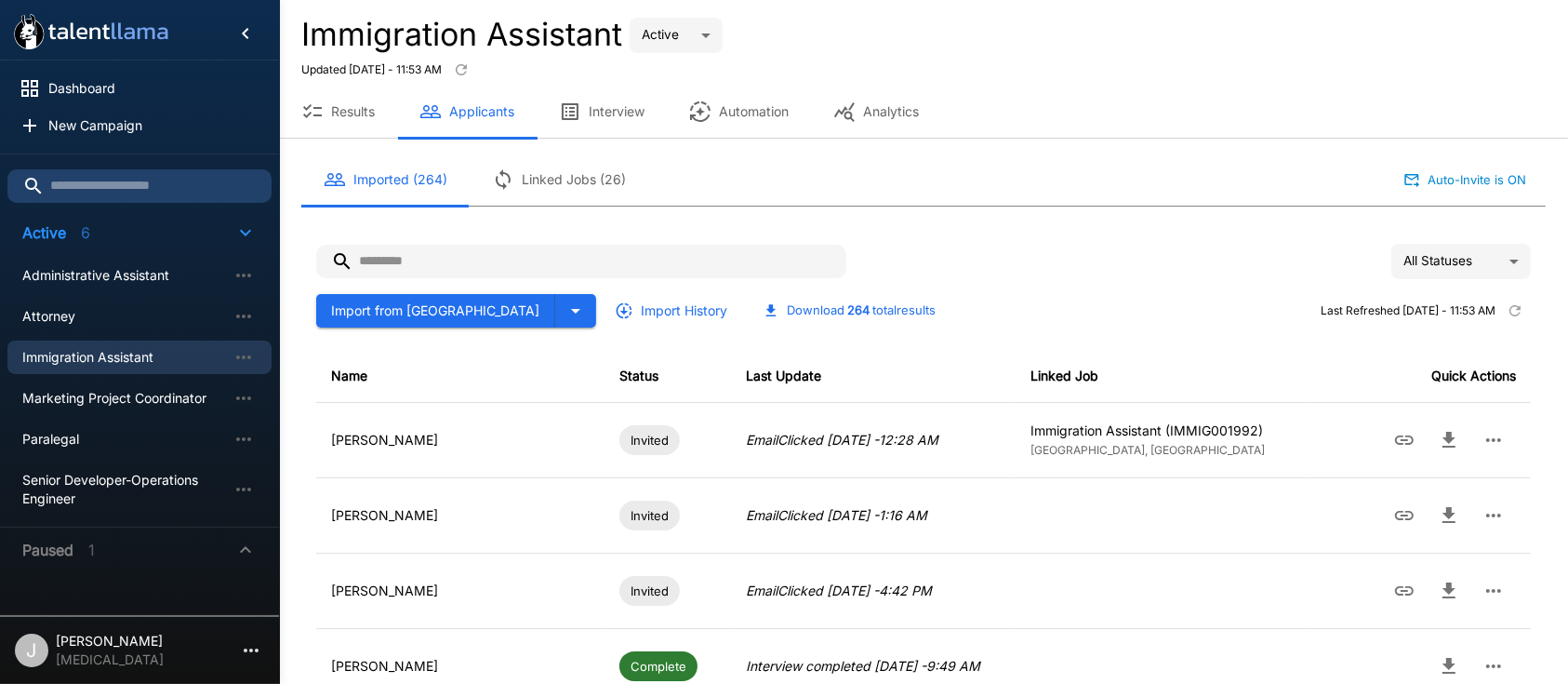 click at bounding box center [581, 262] 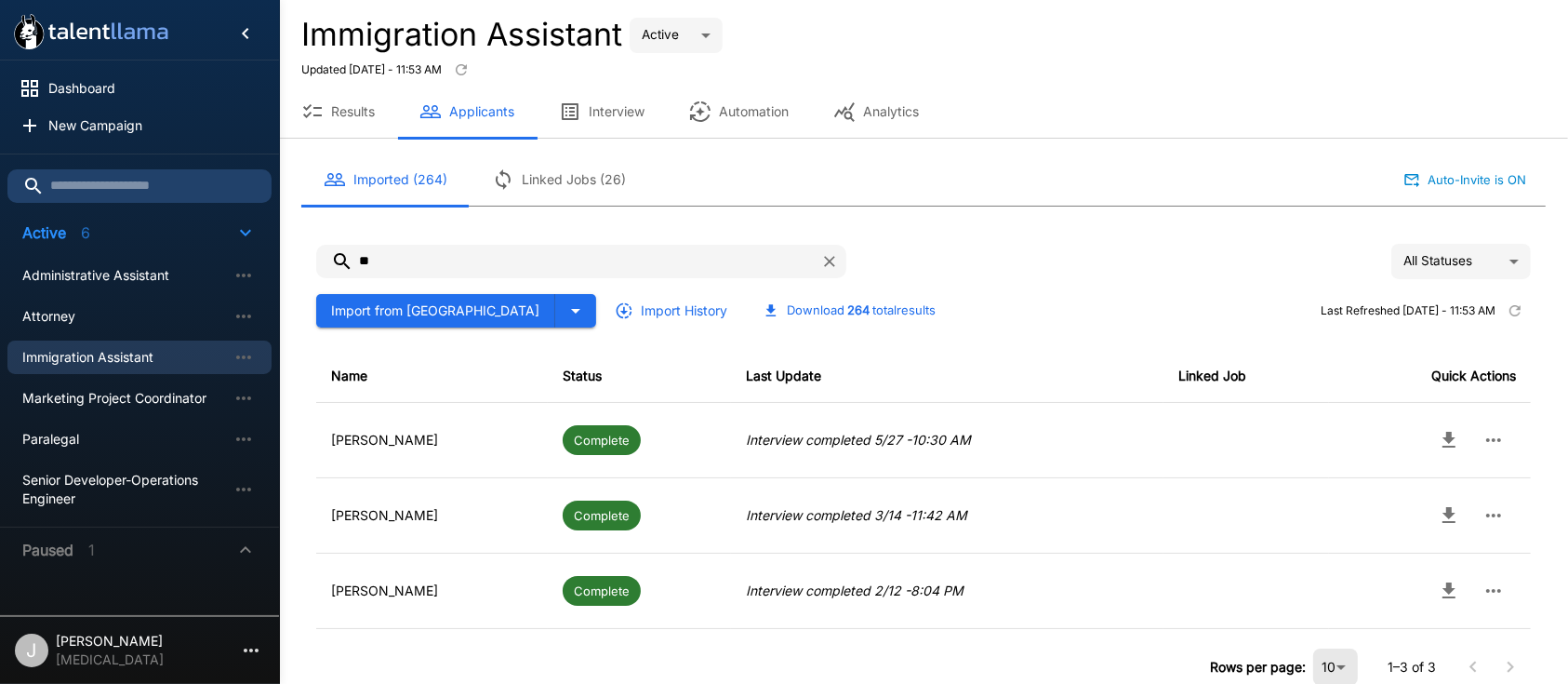 type on "*" 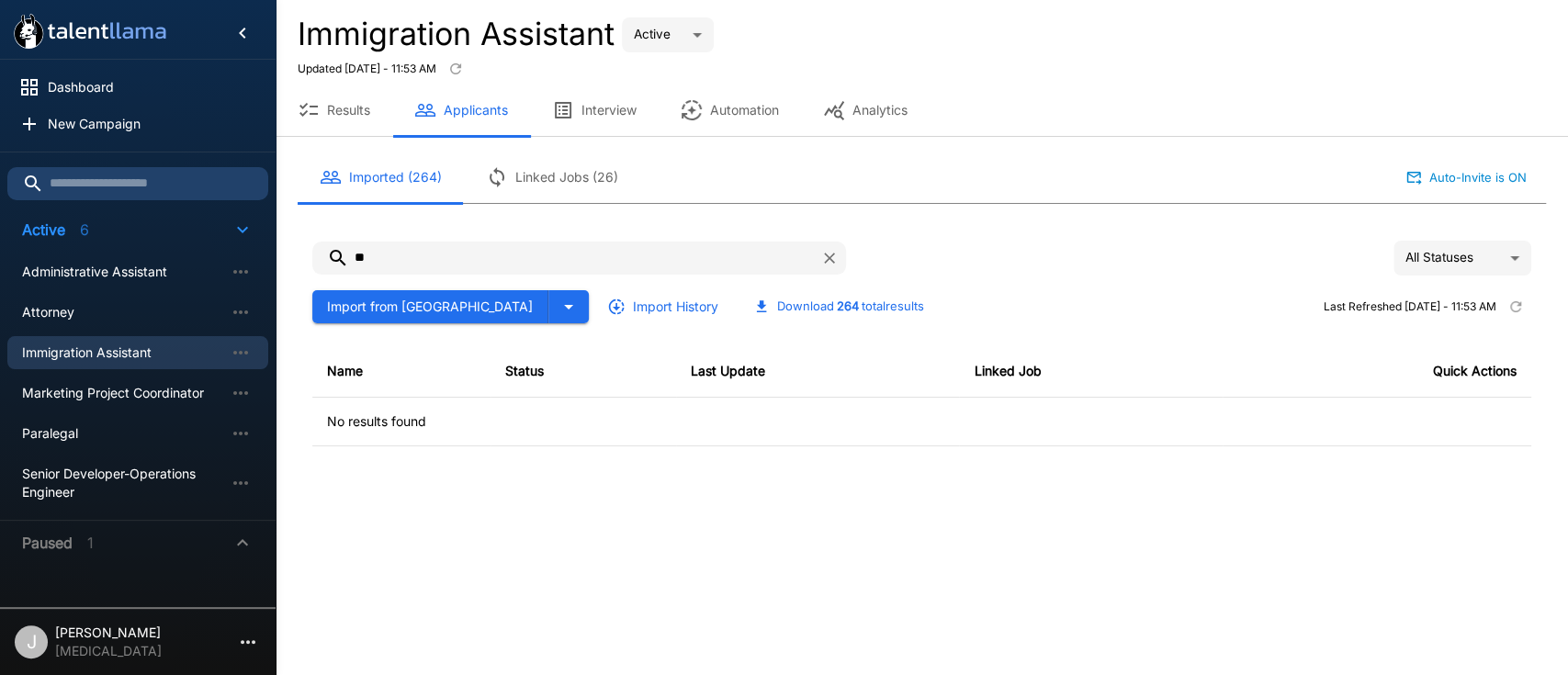 type on "*" 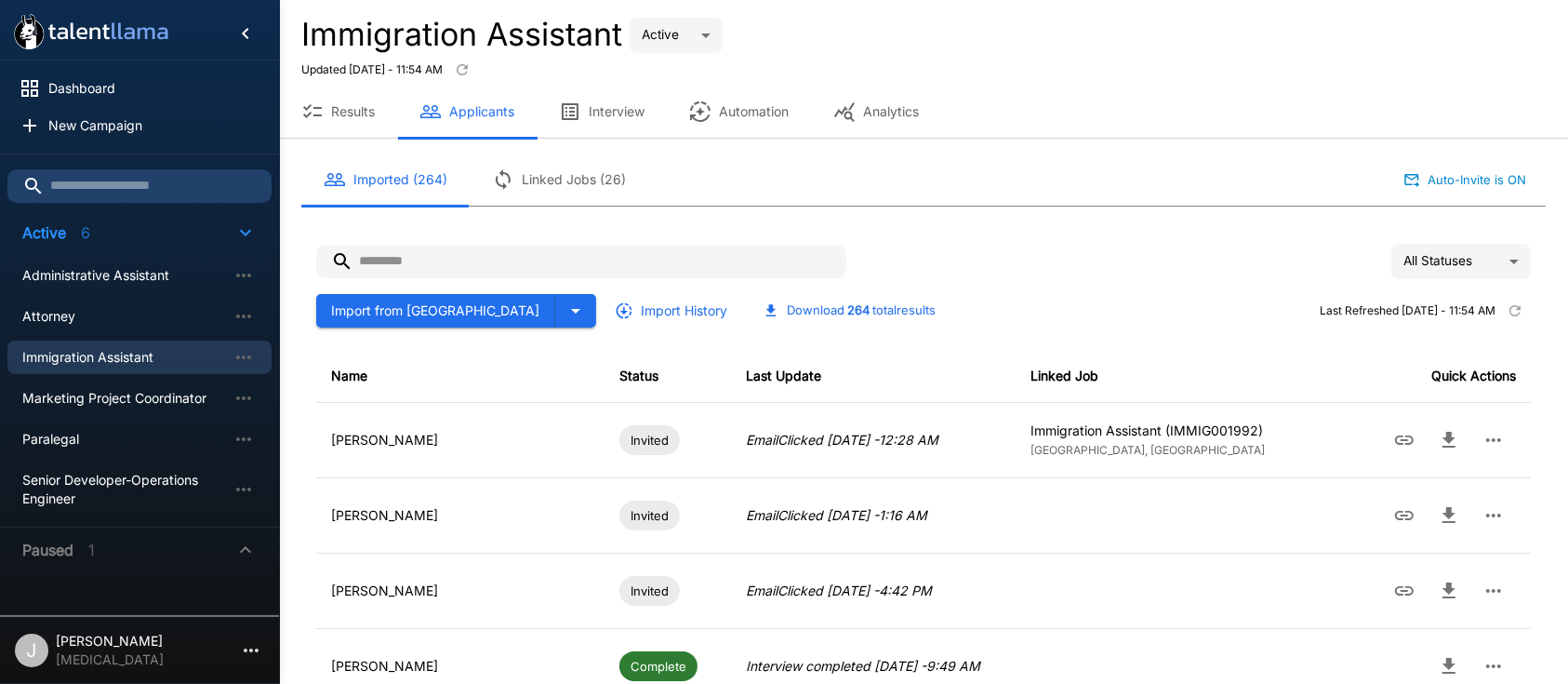 click at bounding box center (581, 262) 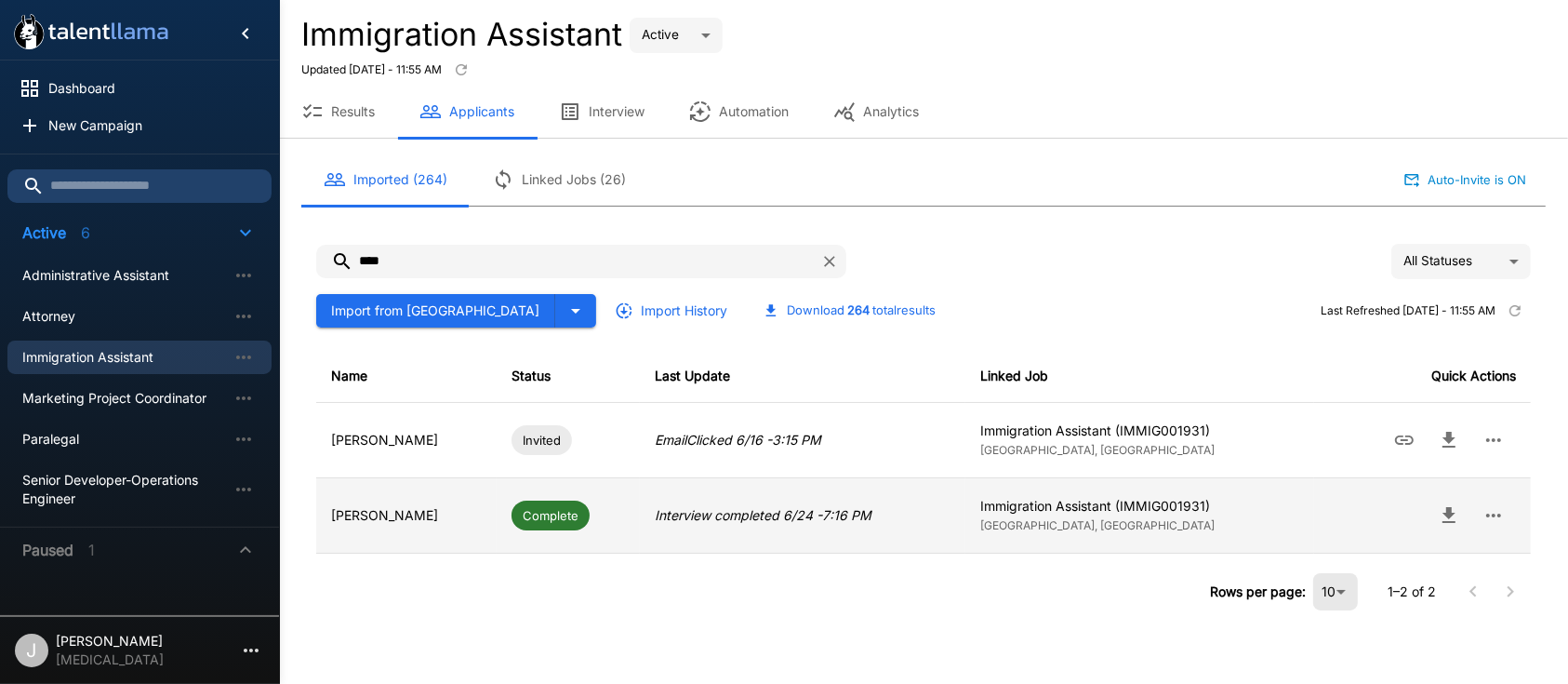 type on "****" 